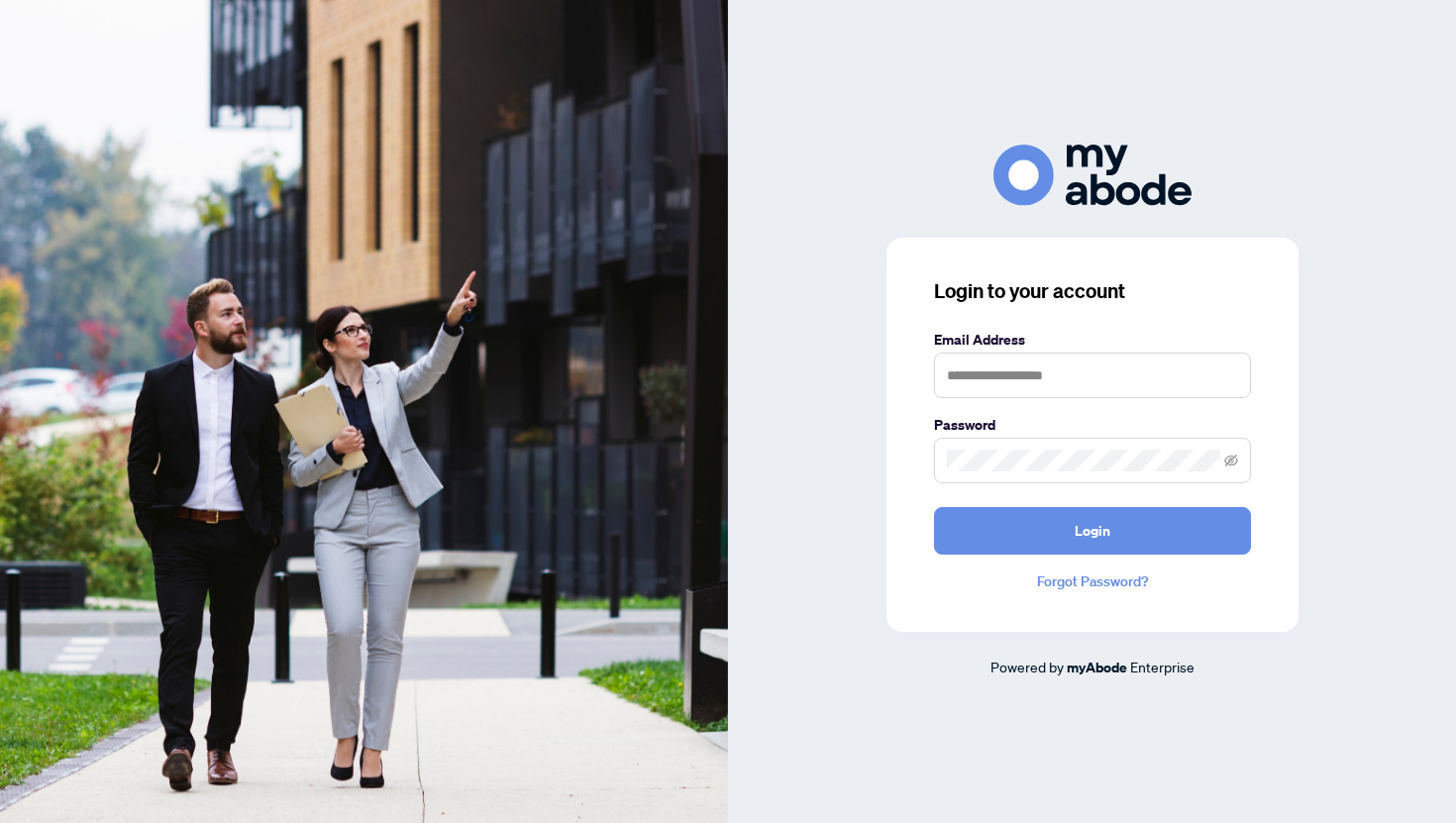 scroll, scrollTop: 0, scrollLeft: 0, axis: both 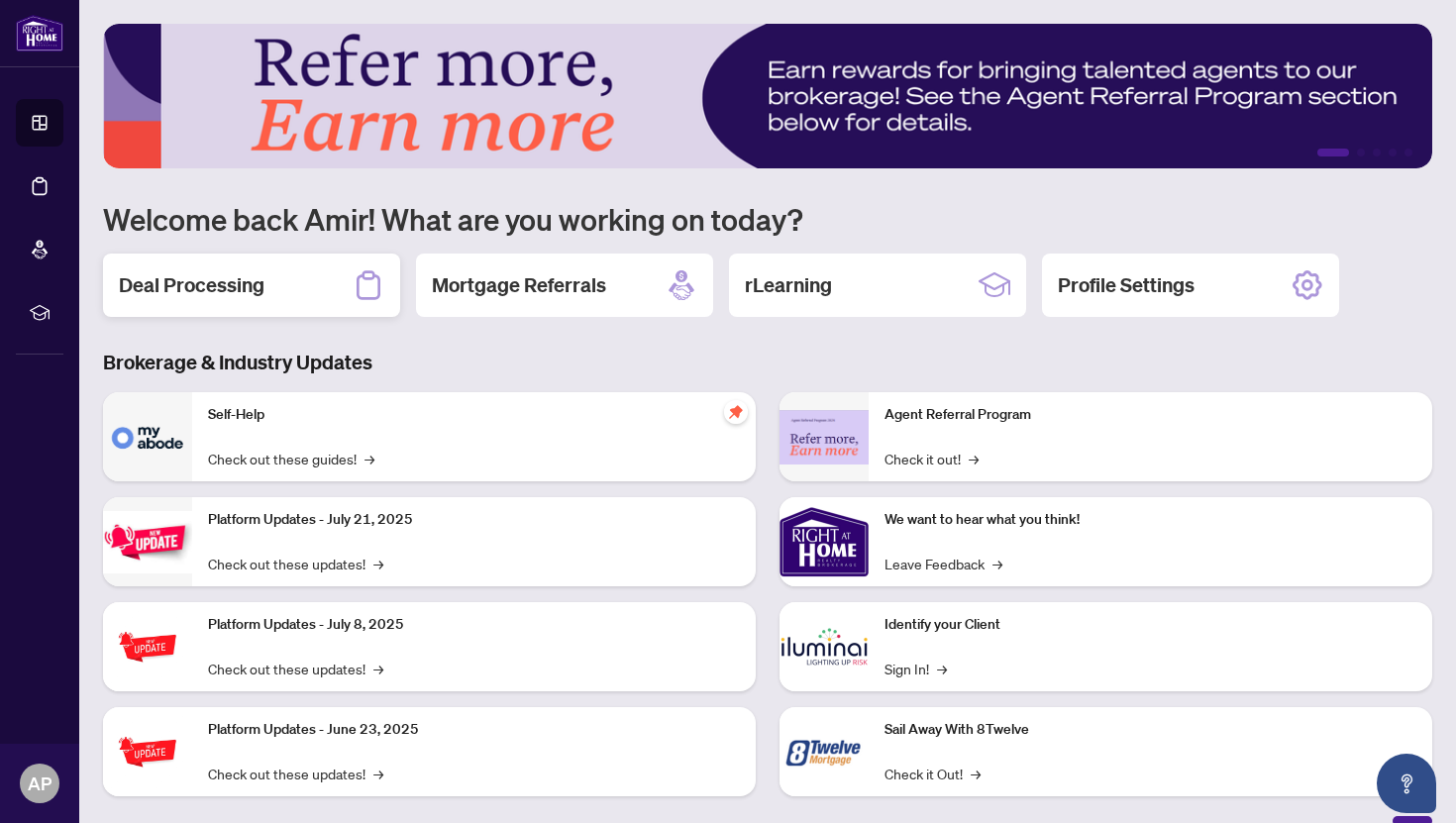 click on "Deal Processing" at bounding box center (252, 285) 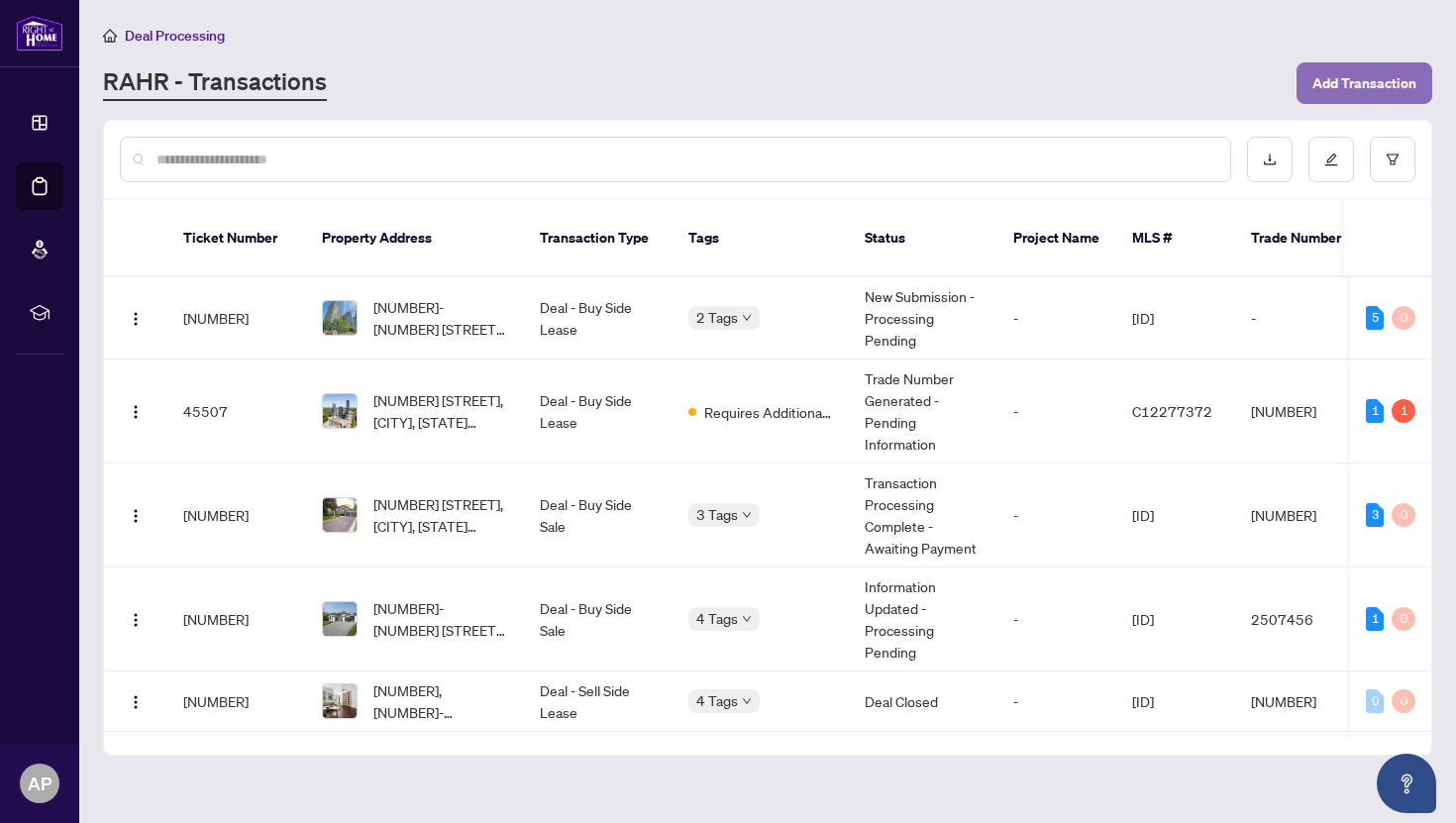 click on "Add Transaction" at bounding box center (1364, 83) 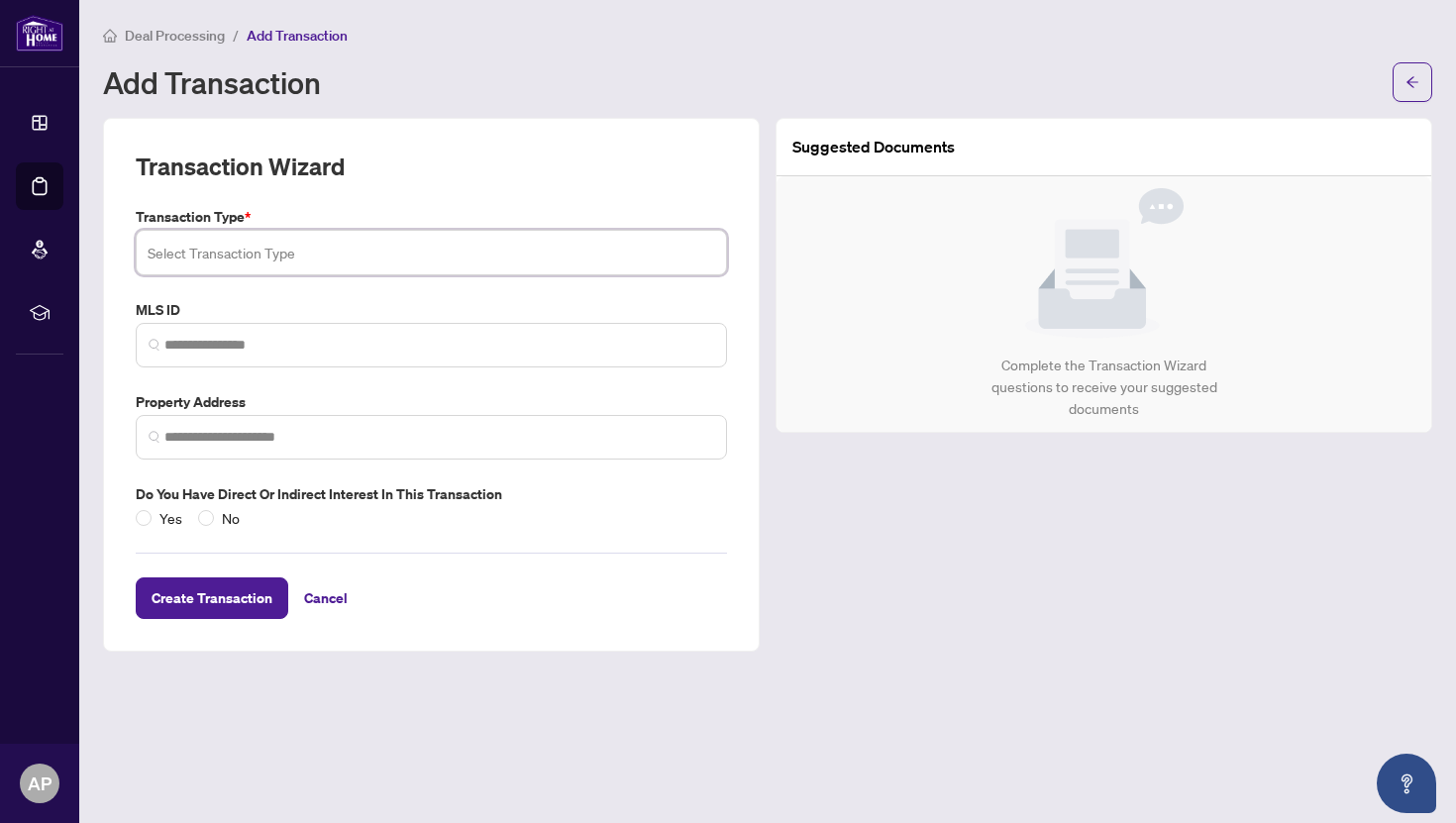 click at bounding box center [431, 253] 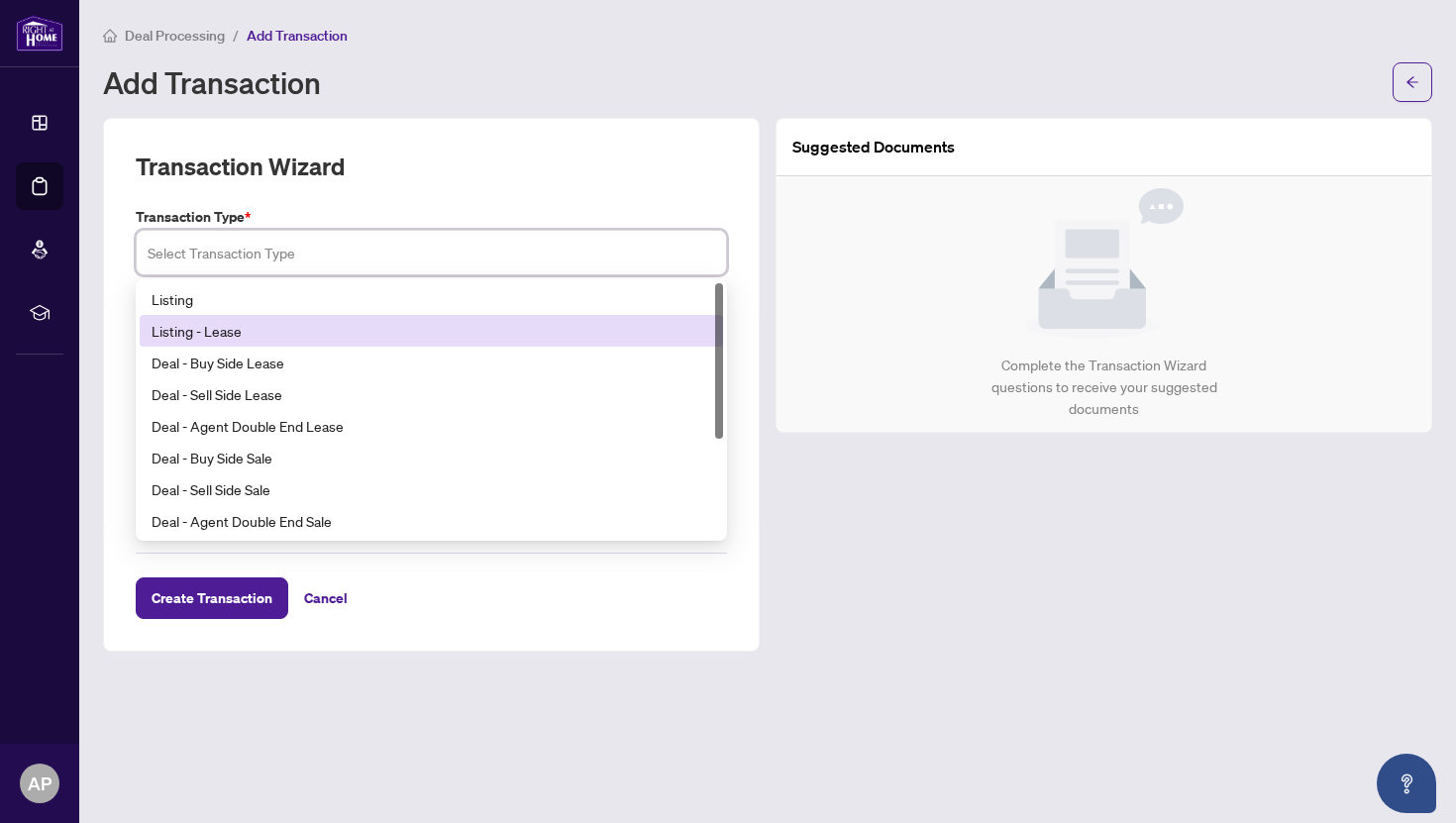 click on "Listing - Lease" at bounding box center [431, 331] 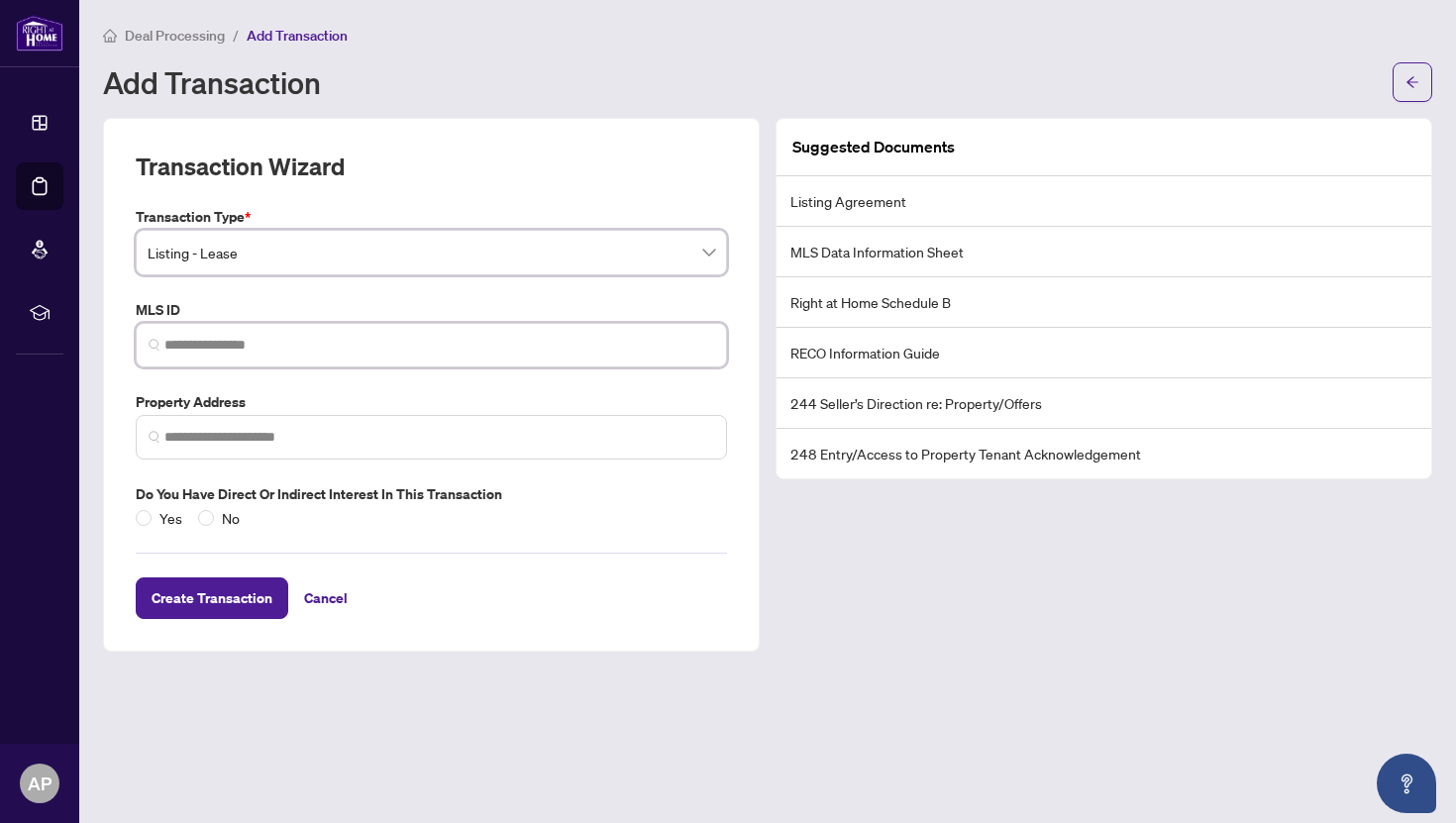 click at bounding box center [439, 345] 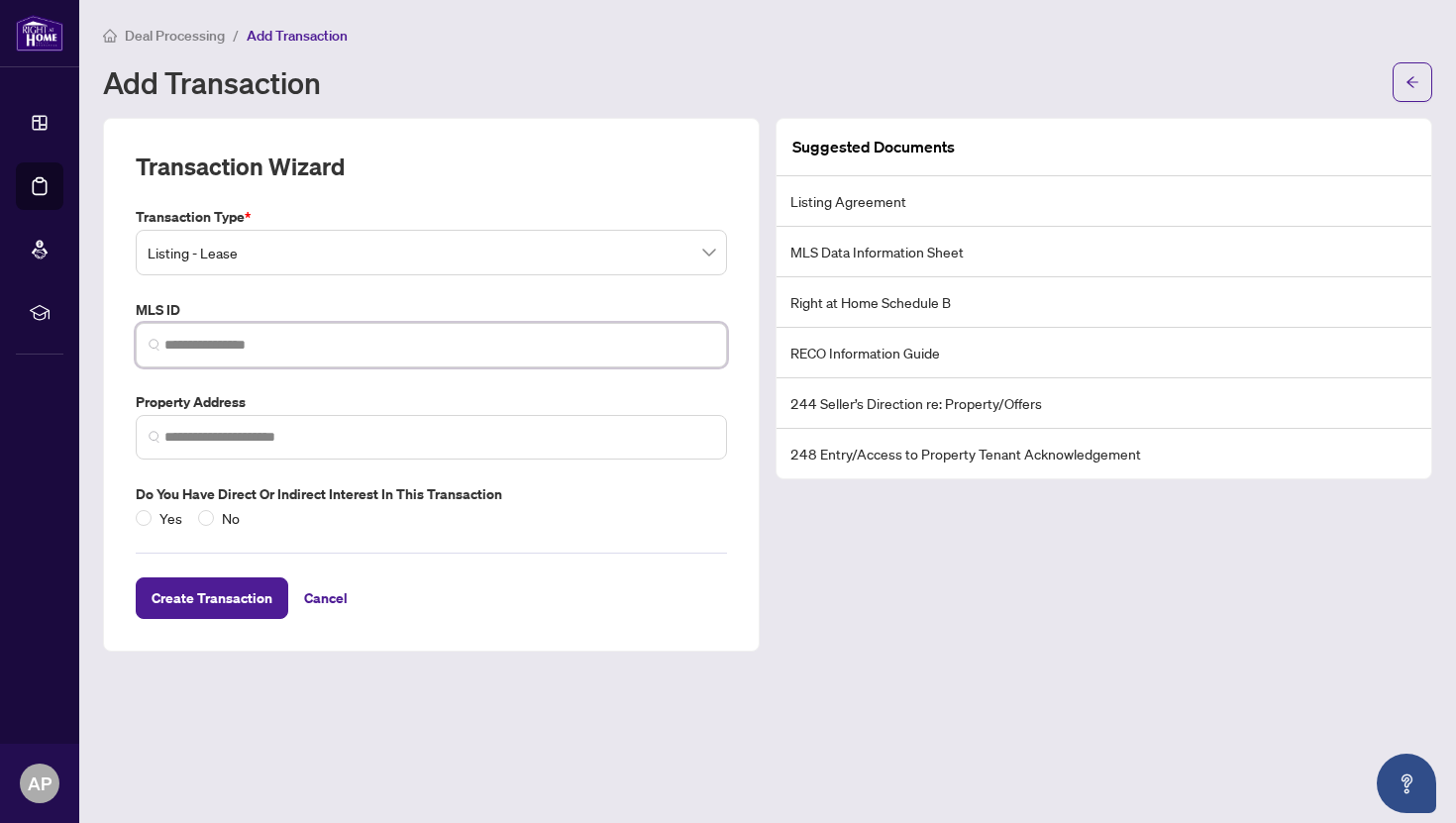 paste on "*********" 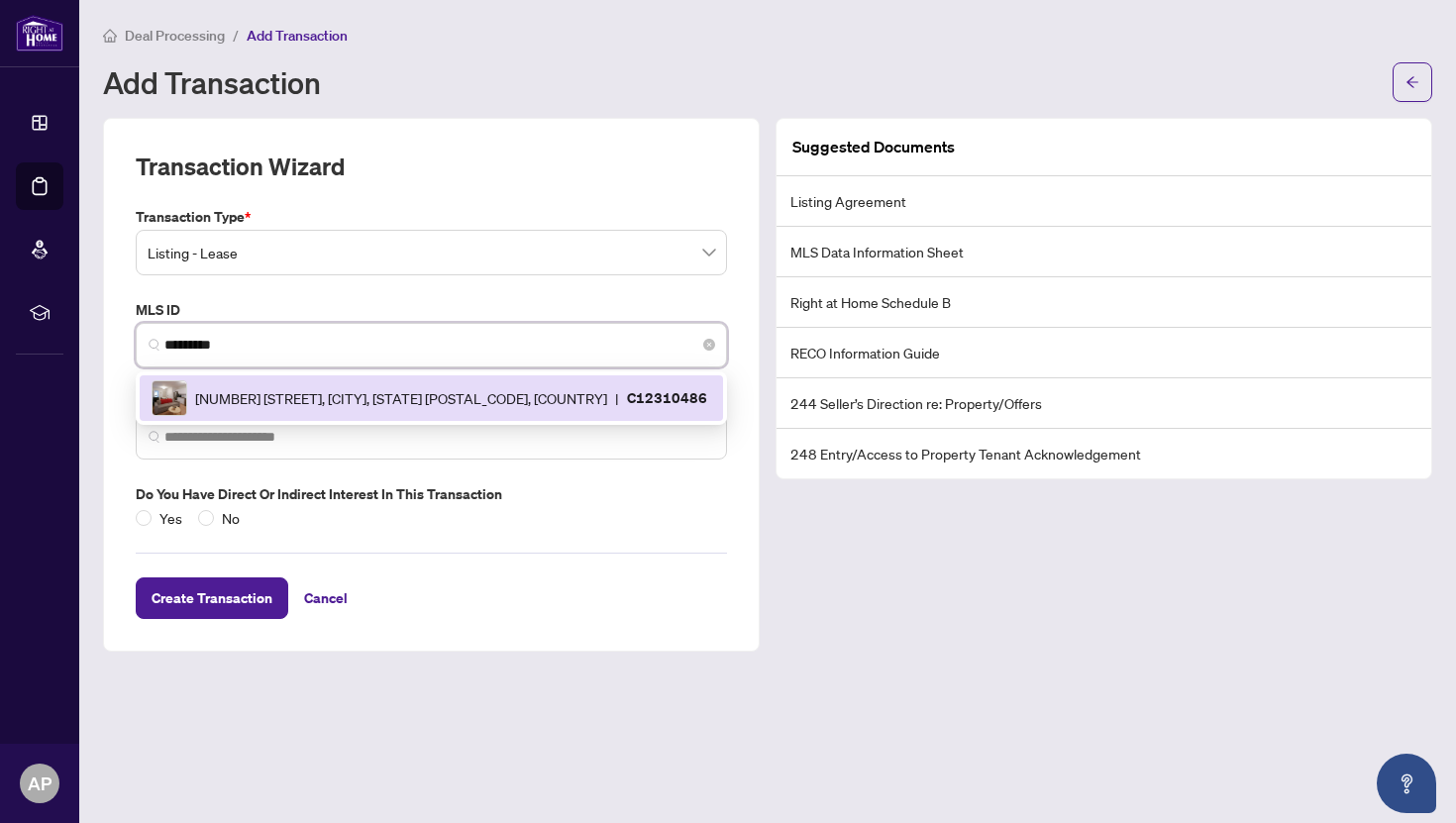click on "[NUMBER] [STREET], [CITY], [STATE] [POSTAL_CODE], [COUNTRY]" at bounding box center [401, 398] 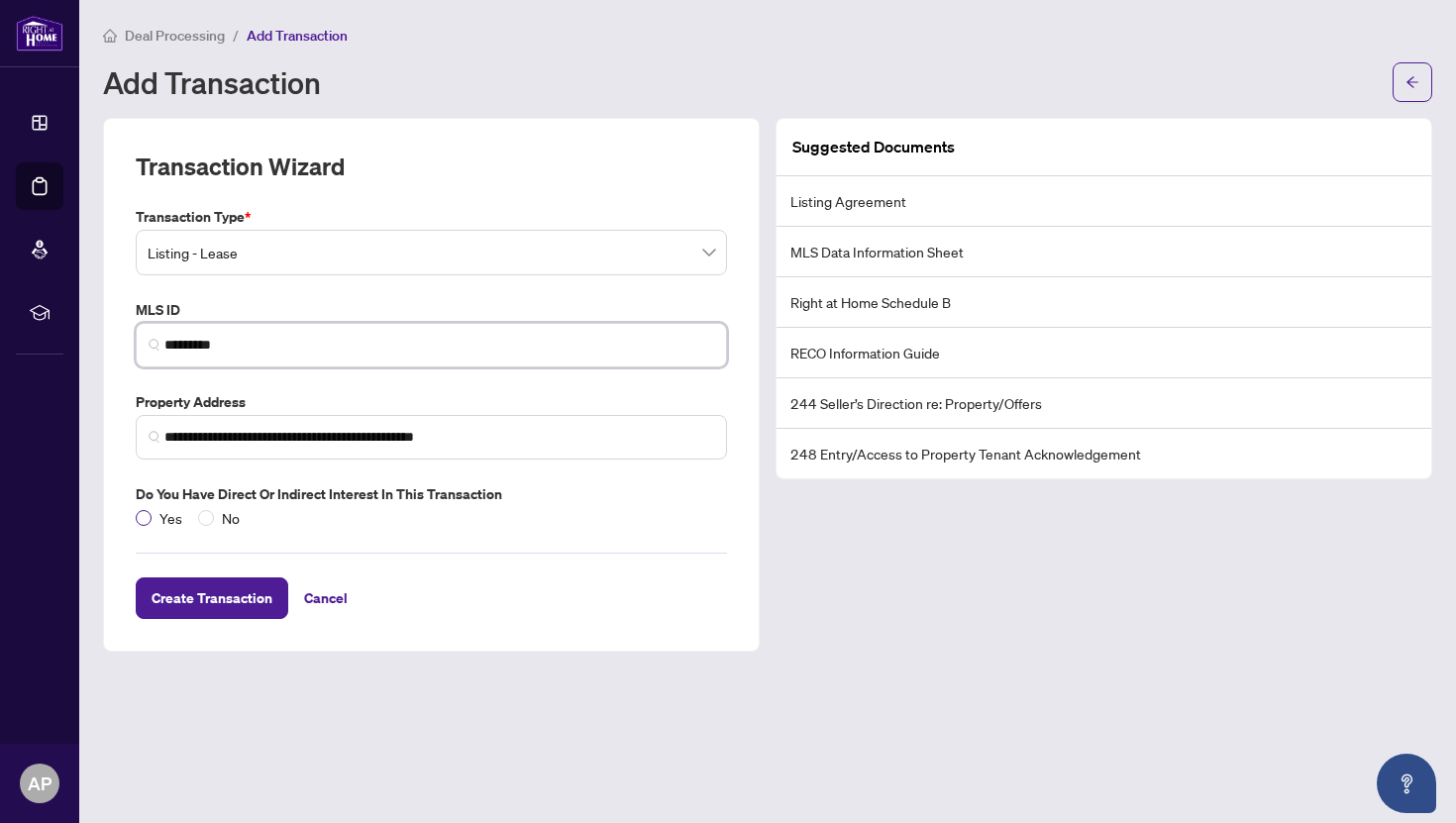 type on "*********" 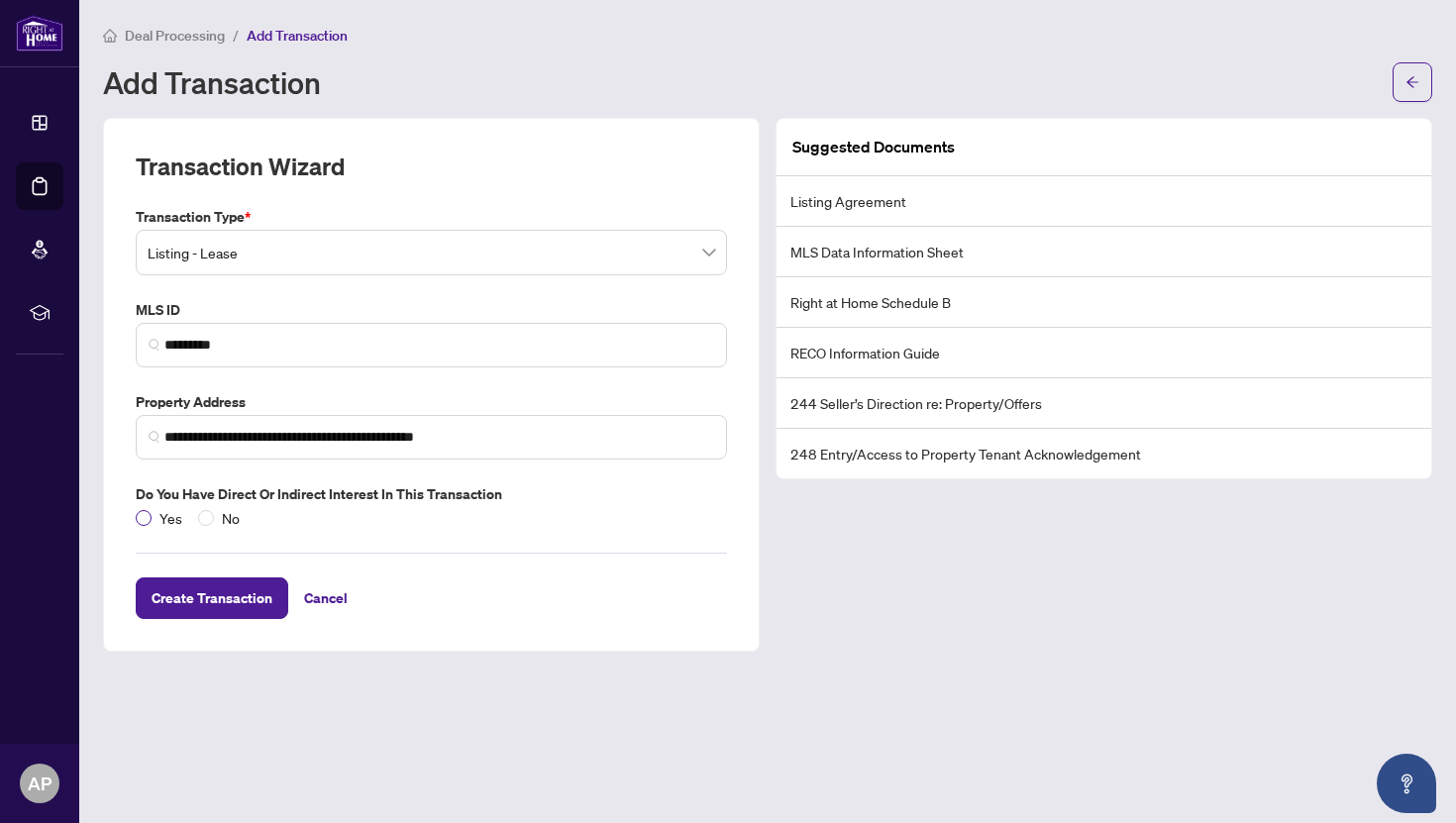 click on "Yes" at bounding box center (170, 518) 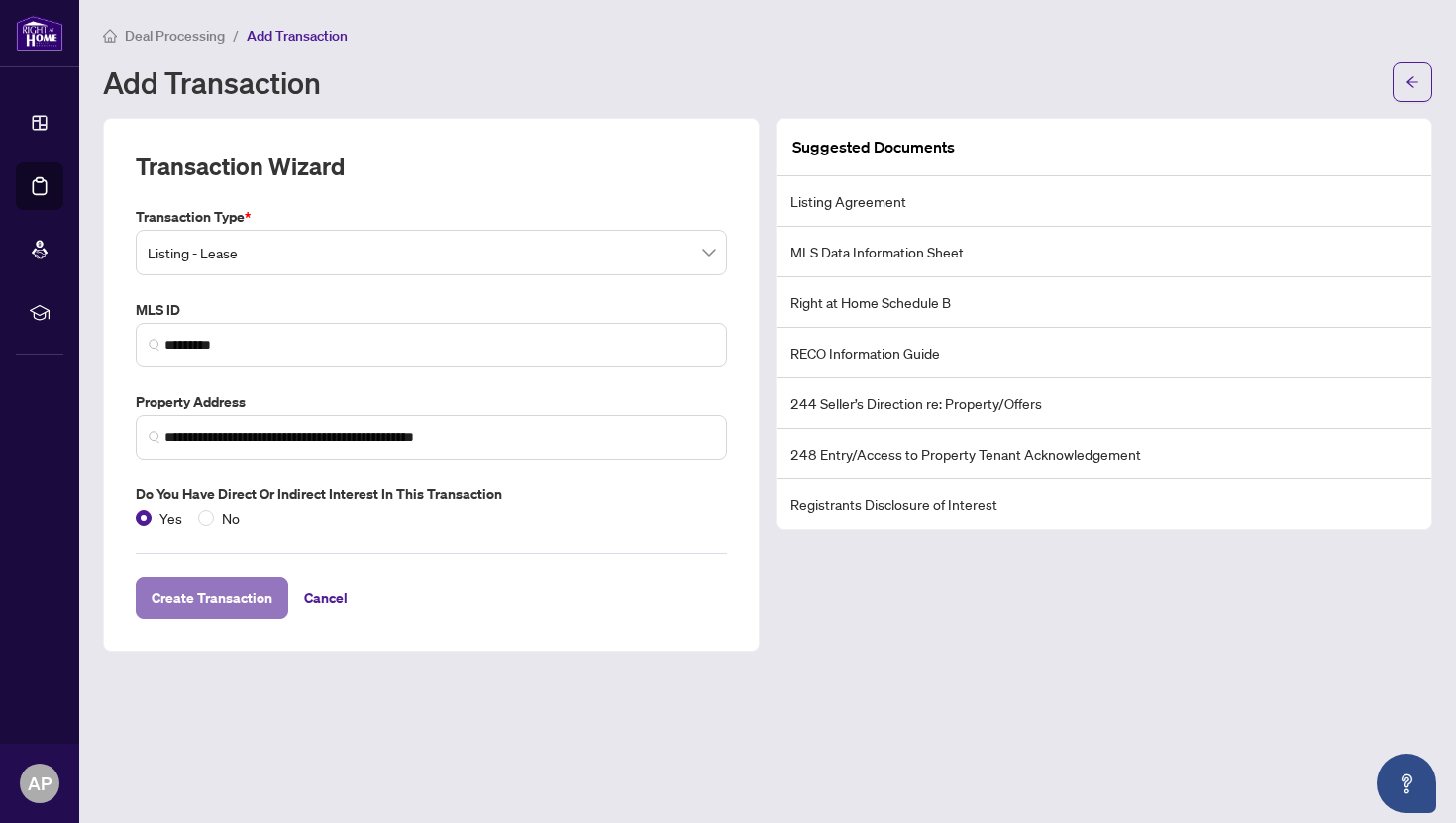 click on "Create Transaction" at bounding box center [212, 598] 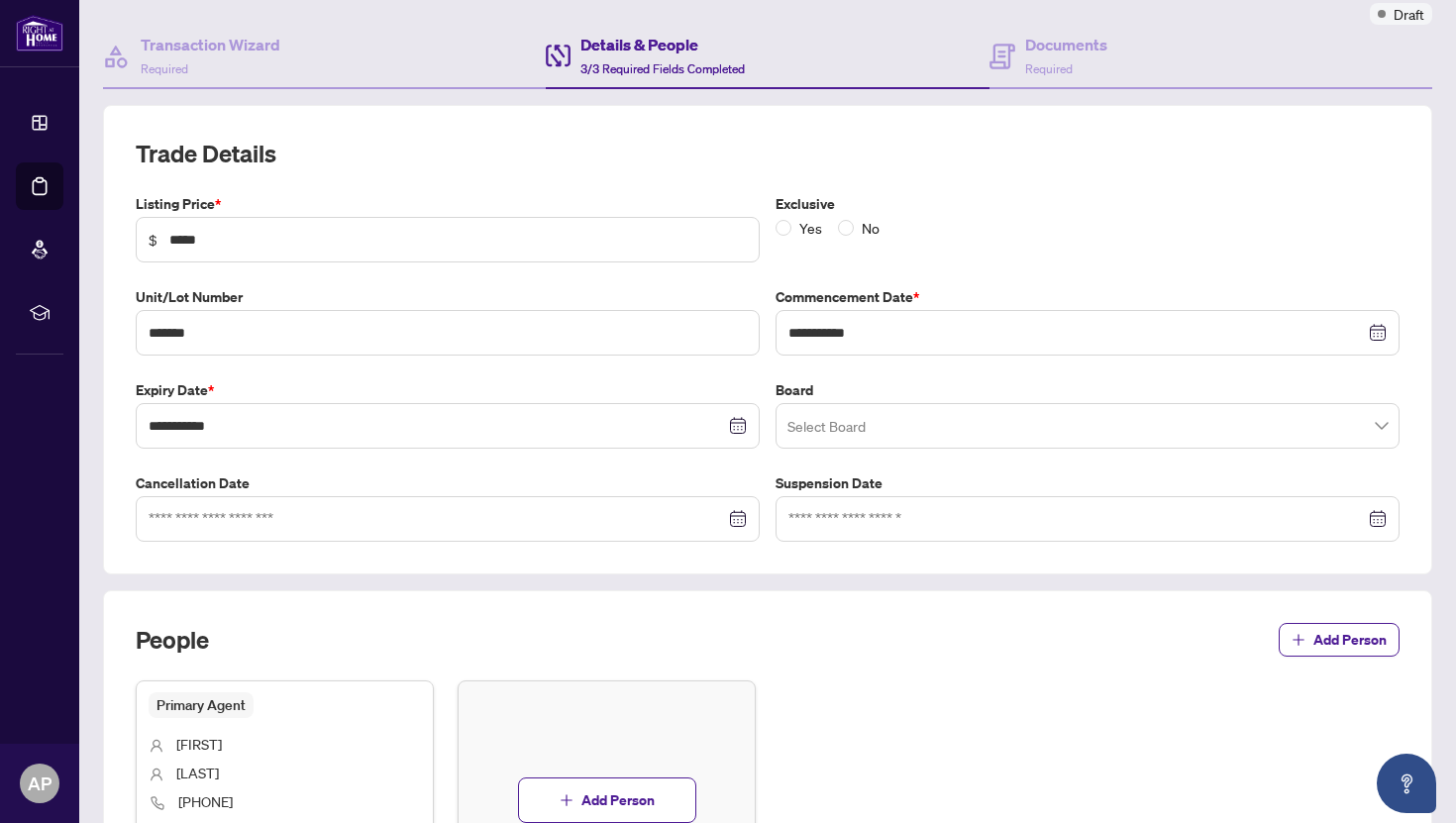 scroll, scrollTop: 0, scrollLeft: 0, axis: both 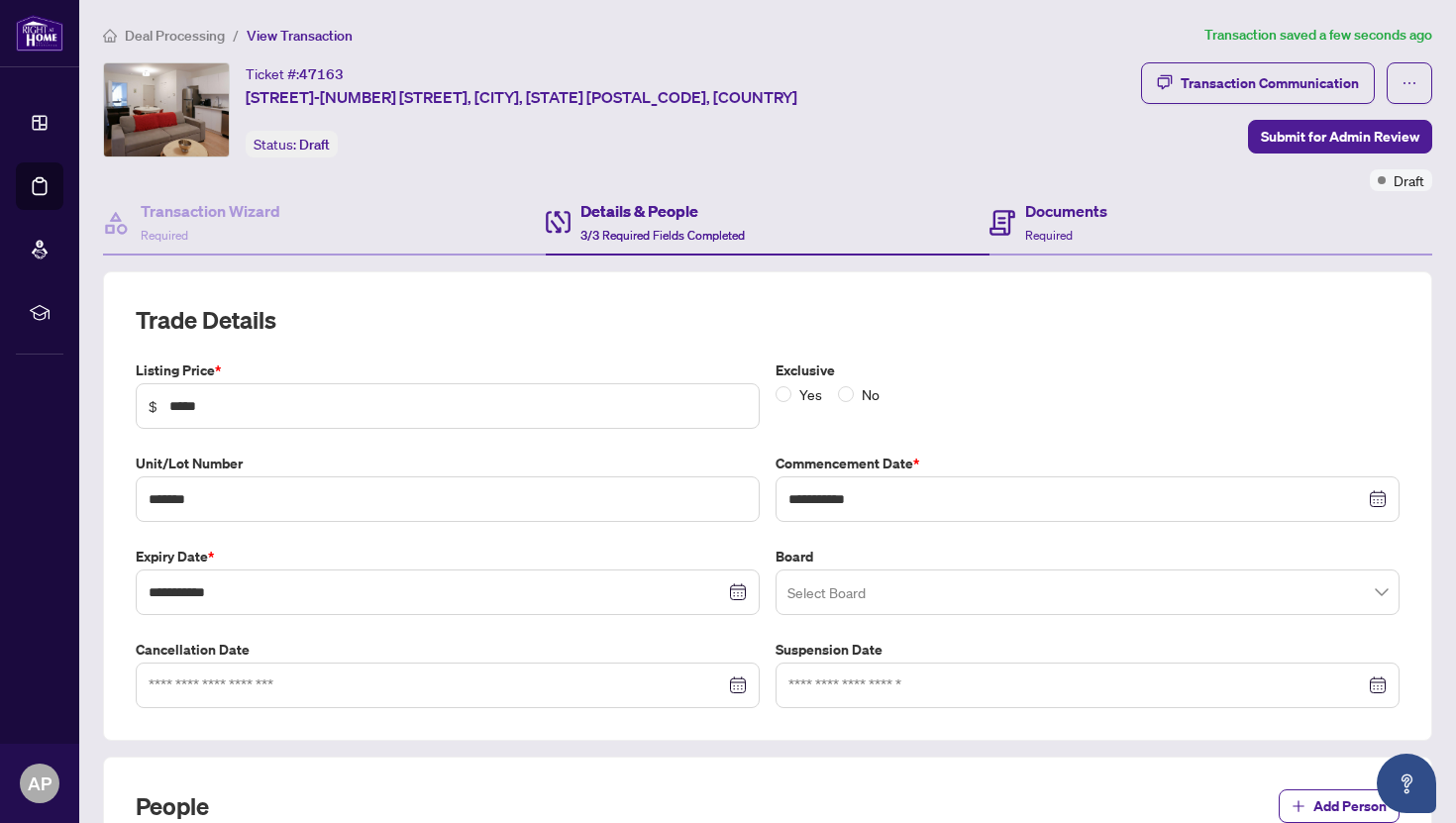 click on "Documents Required" at bounding box center [1210, 223] 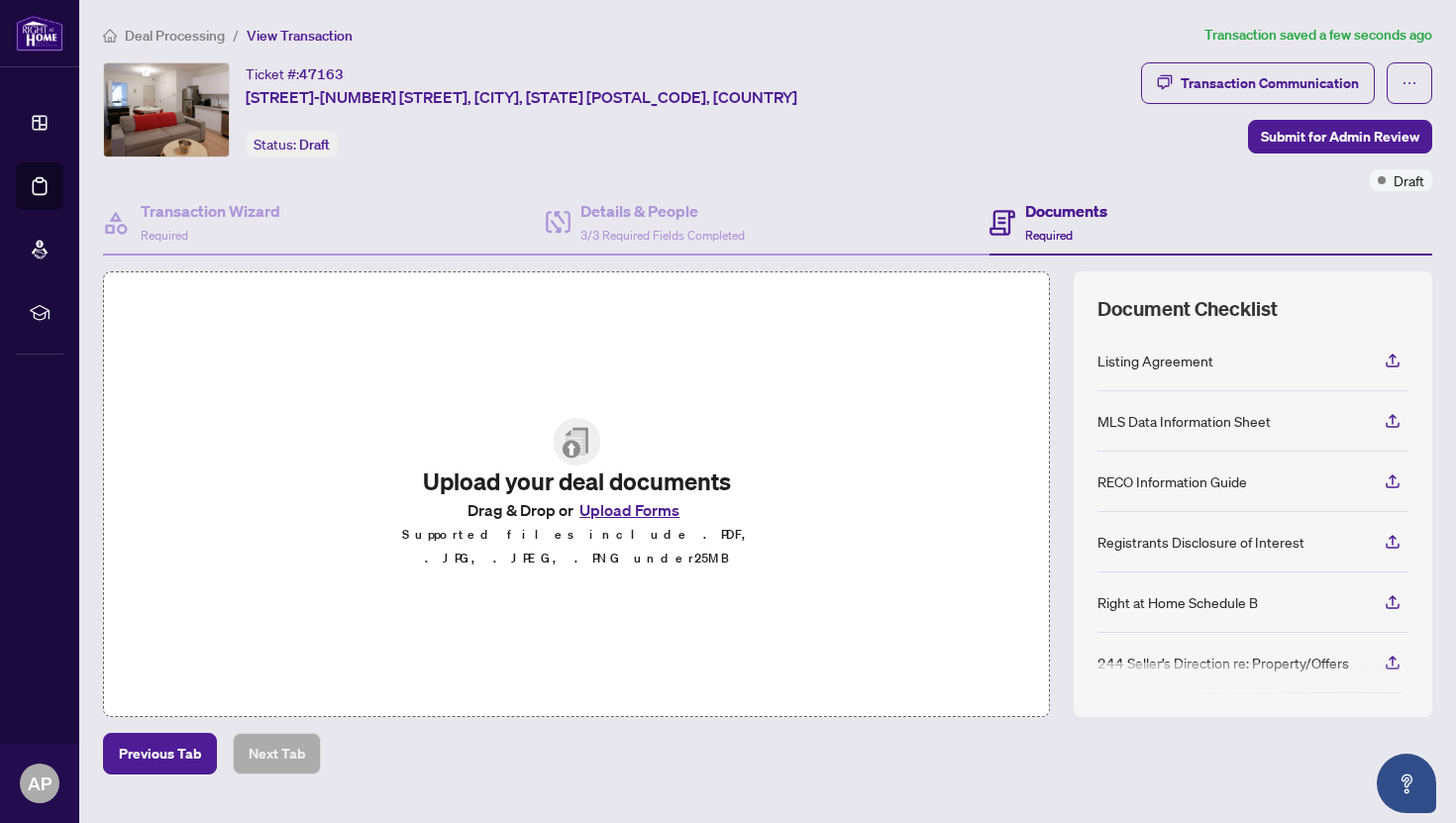 click on "Upload Forms" at bounding box center [629, 510] 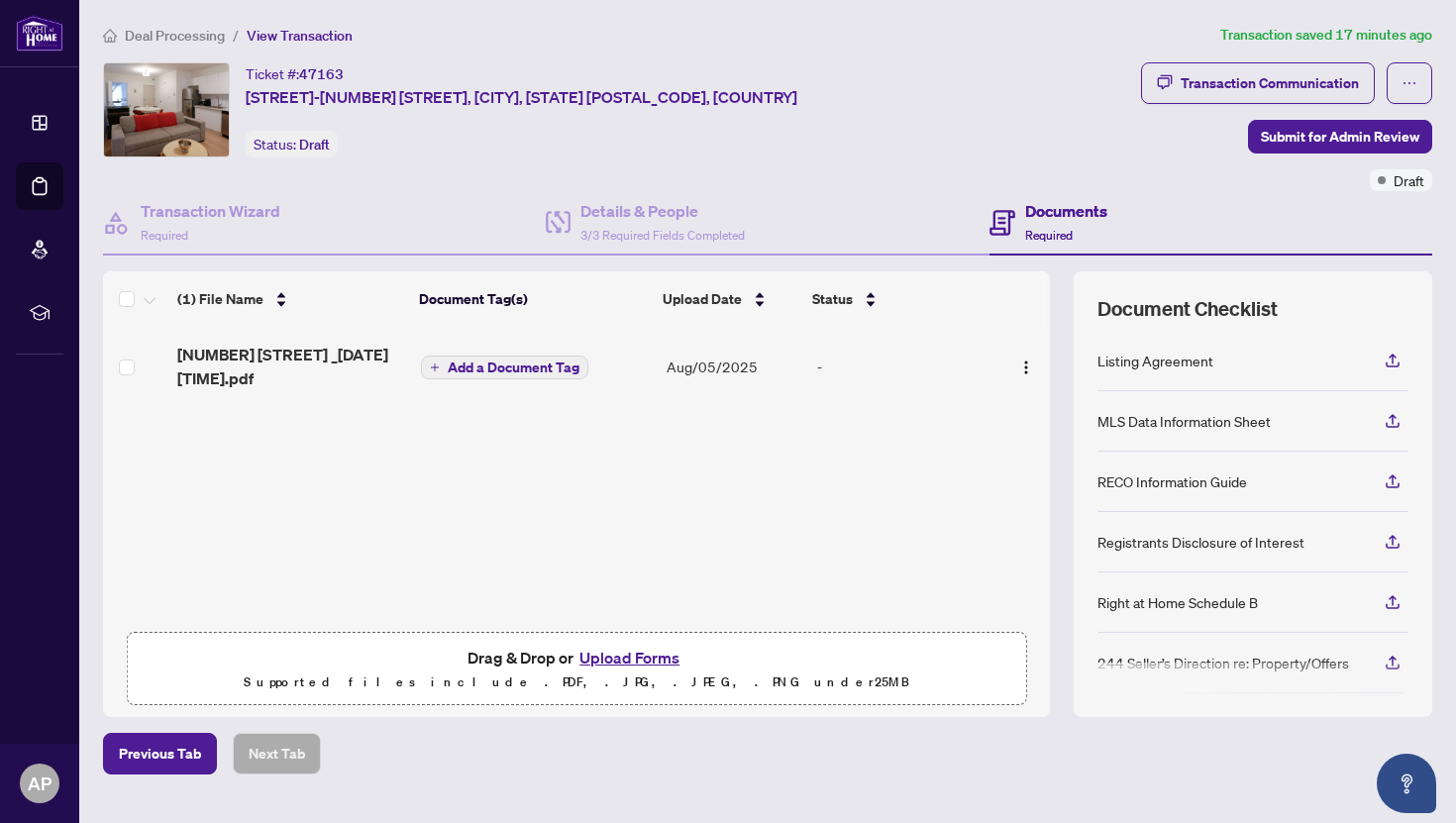 click on "Upload Forms" at bounding box center (629, 658) 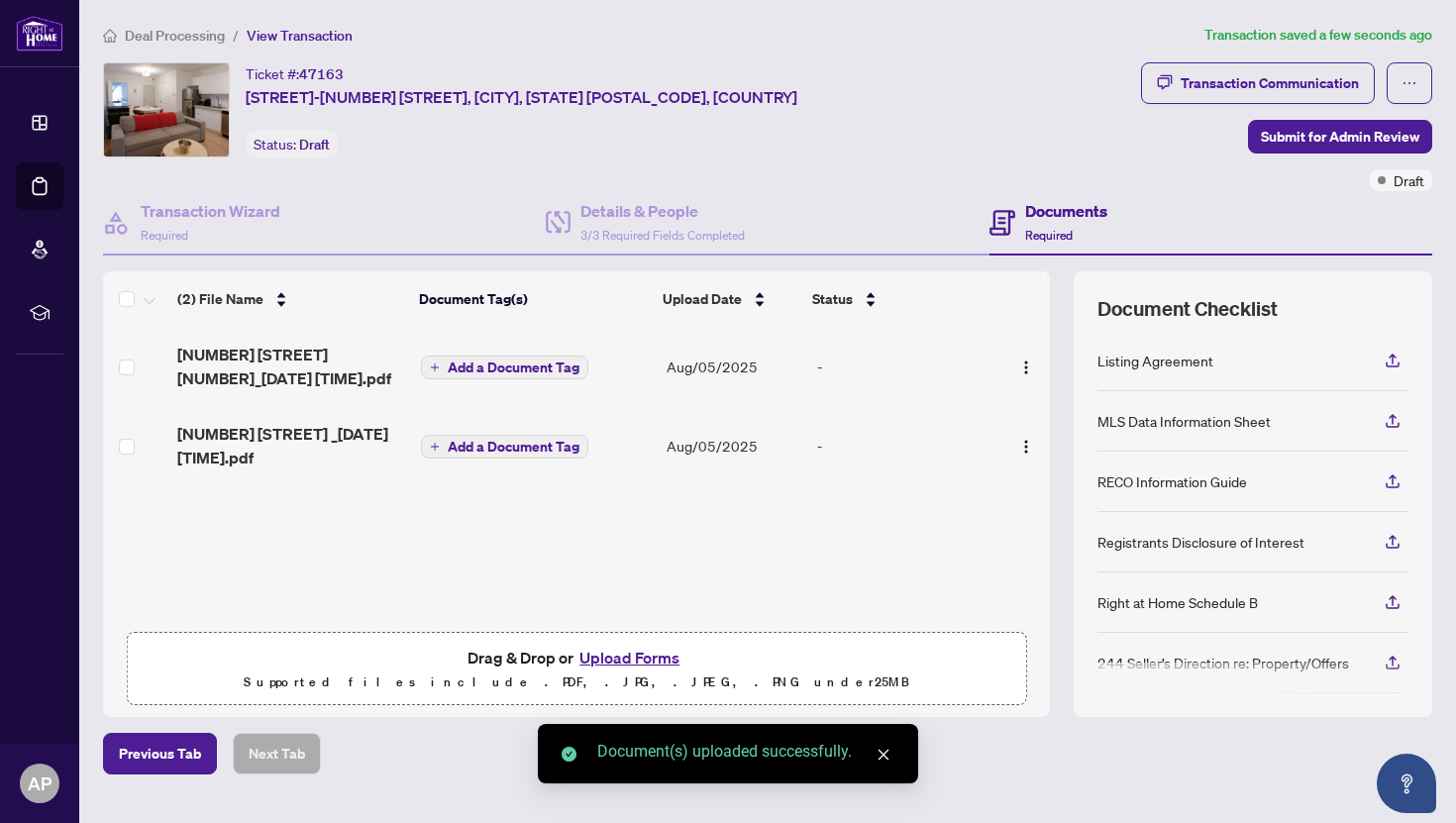 click on "Ticket #:  [NUMBER] [STREET]-[NUMBER] [STREET], [CITY], [STATE] [POSTAL_CODE] [COUNTRY] Status:   Draft" at bounding box center (618, 110) 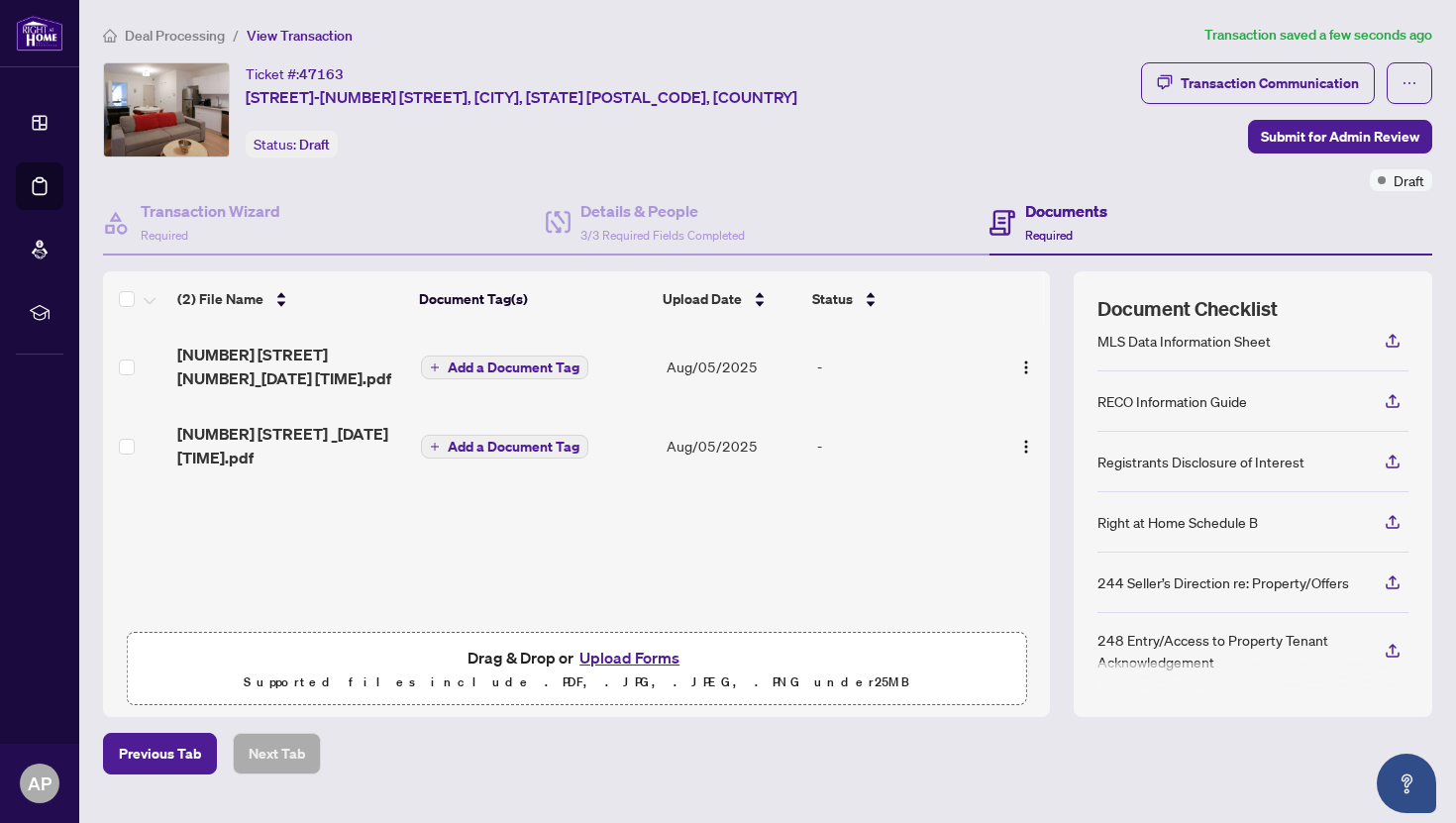scroll, scrollTop: 83, scrollLeft: 0, axis: vertical 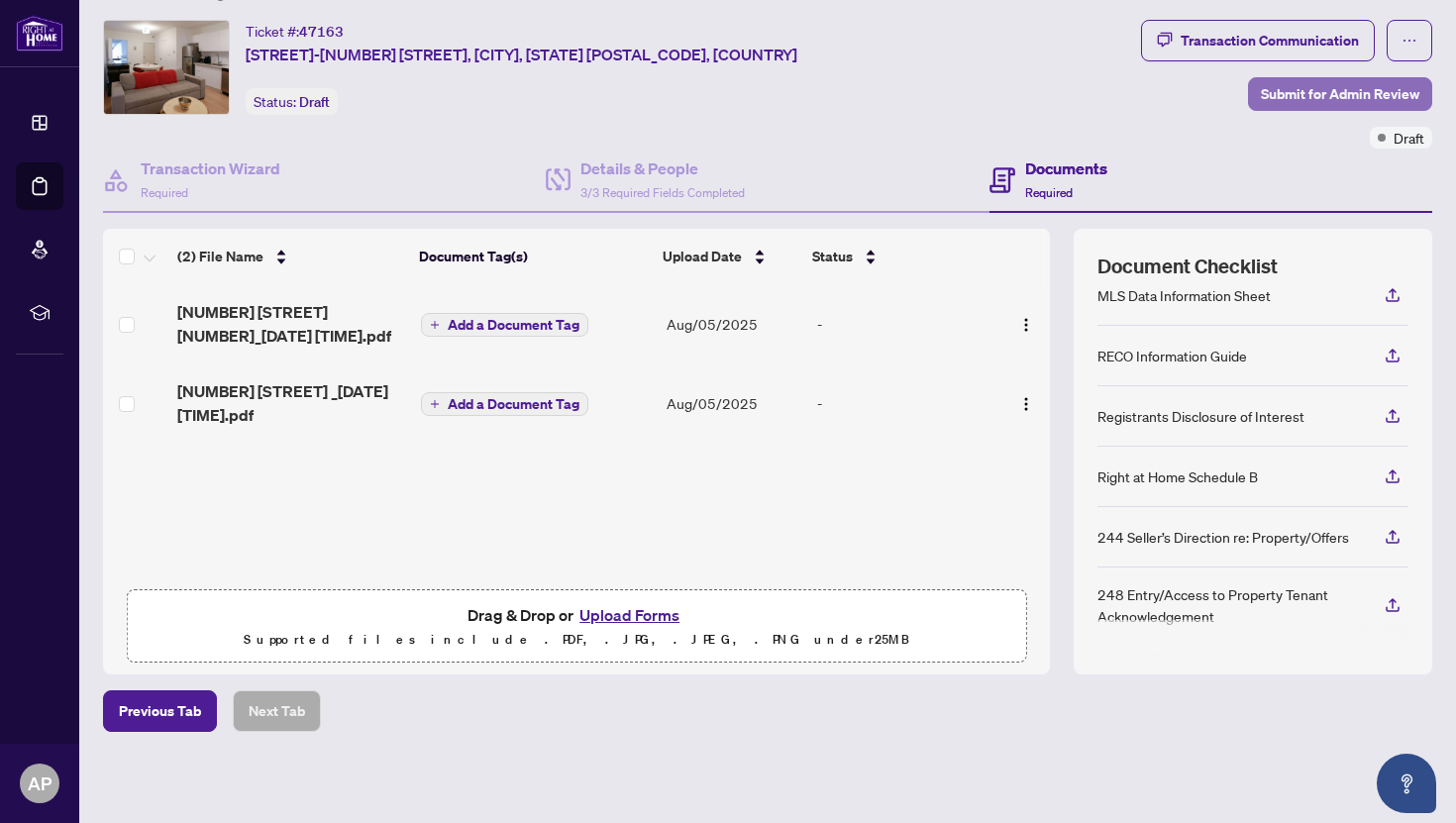 click on "Submit for Admin Review" at bounding box center (1340, 94) 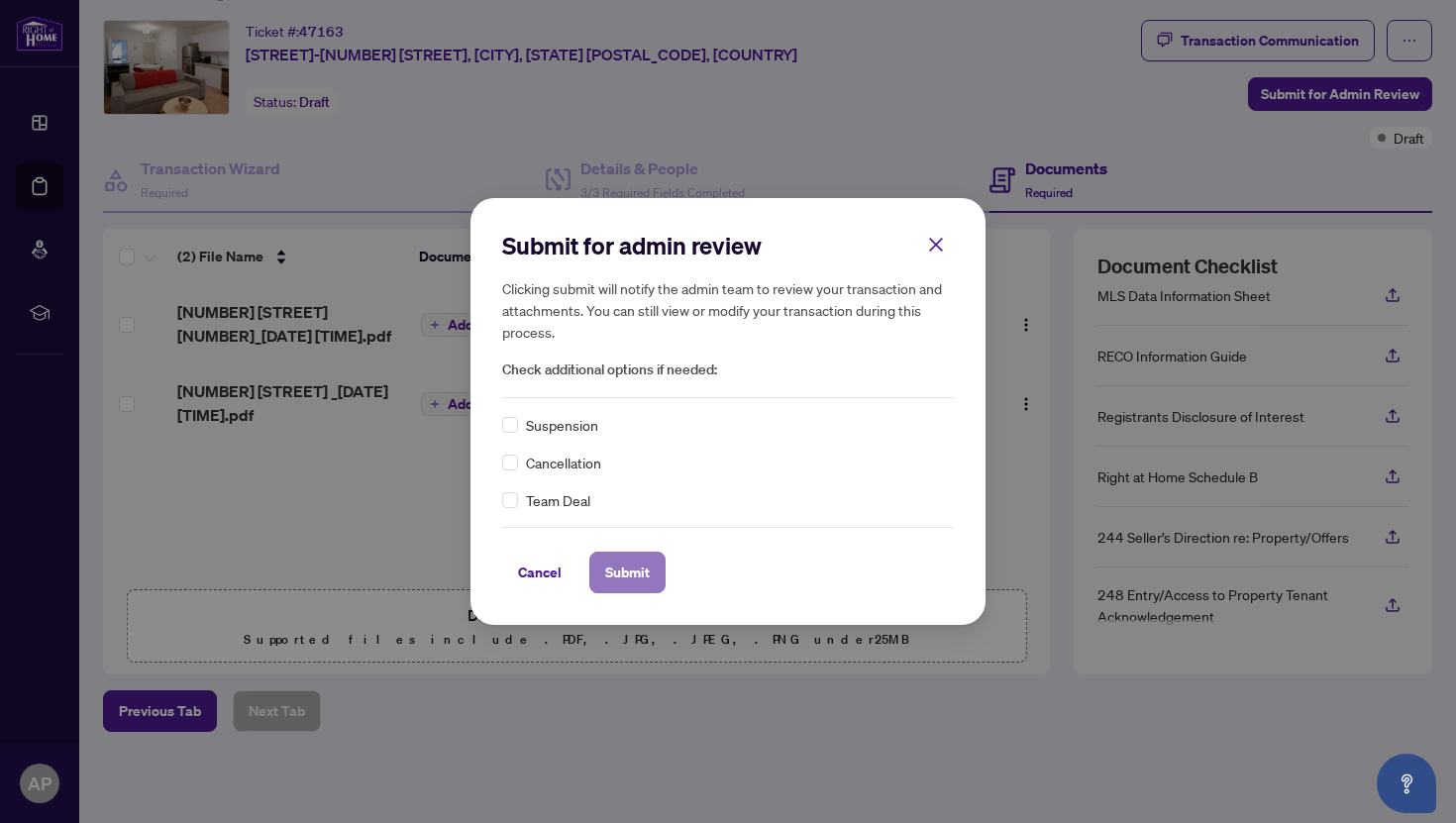 click on "Submit" at bounding box center (627, 572) 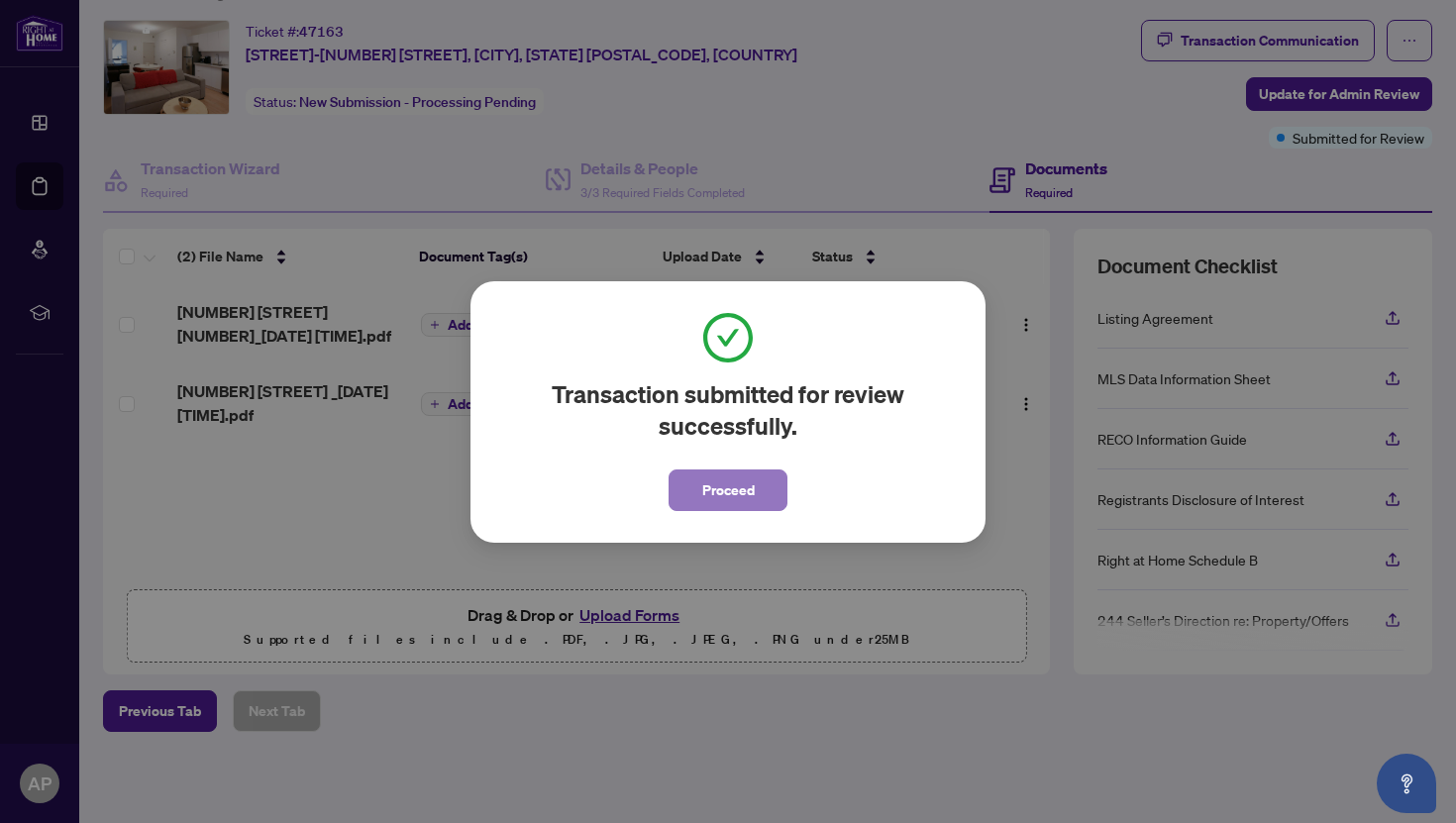 click on "Proceed" at bounding box center [728, 490] 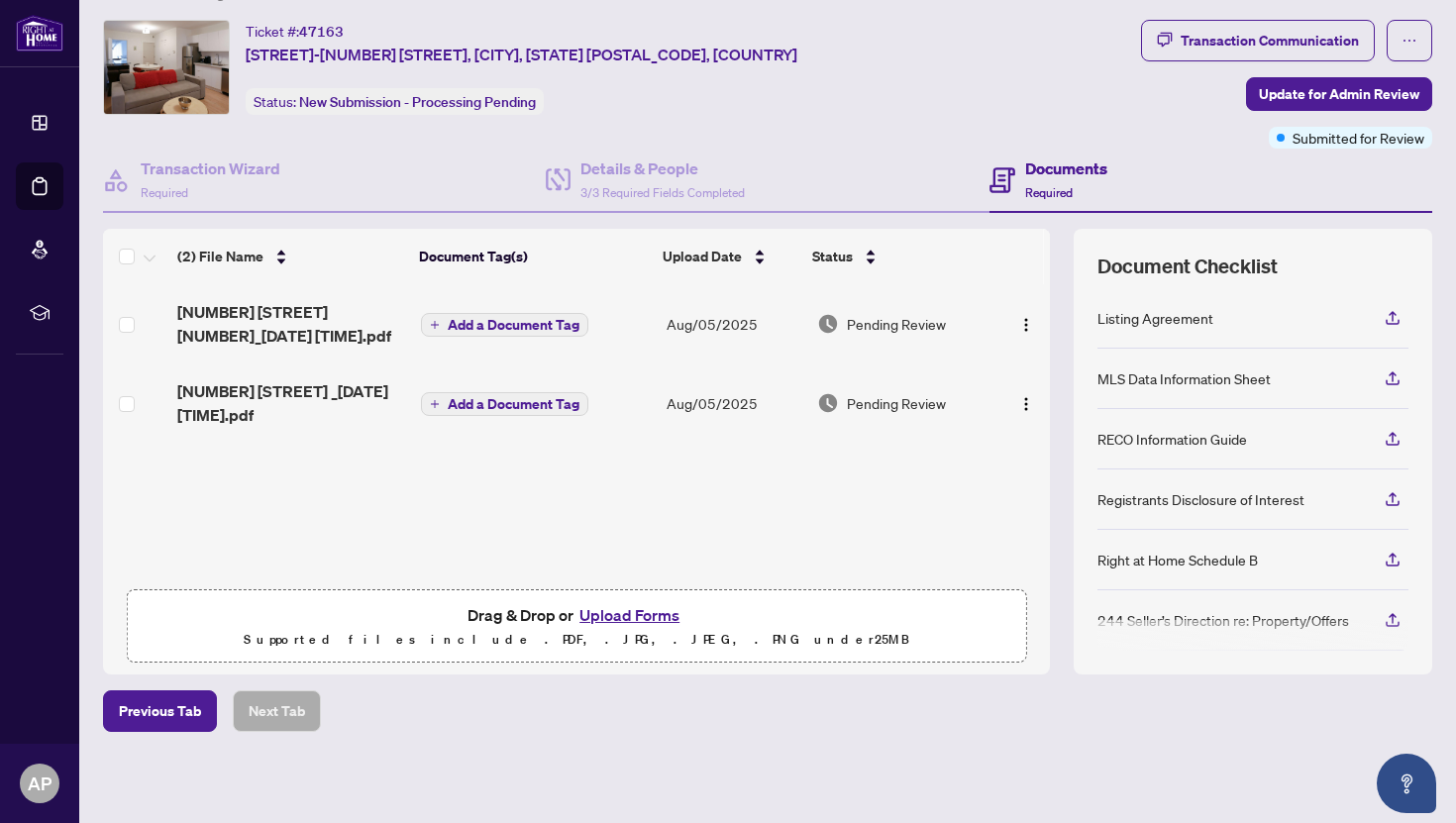 scroll, scrollTop: 0, scrollLeft: 0, axis: both 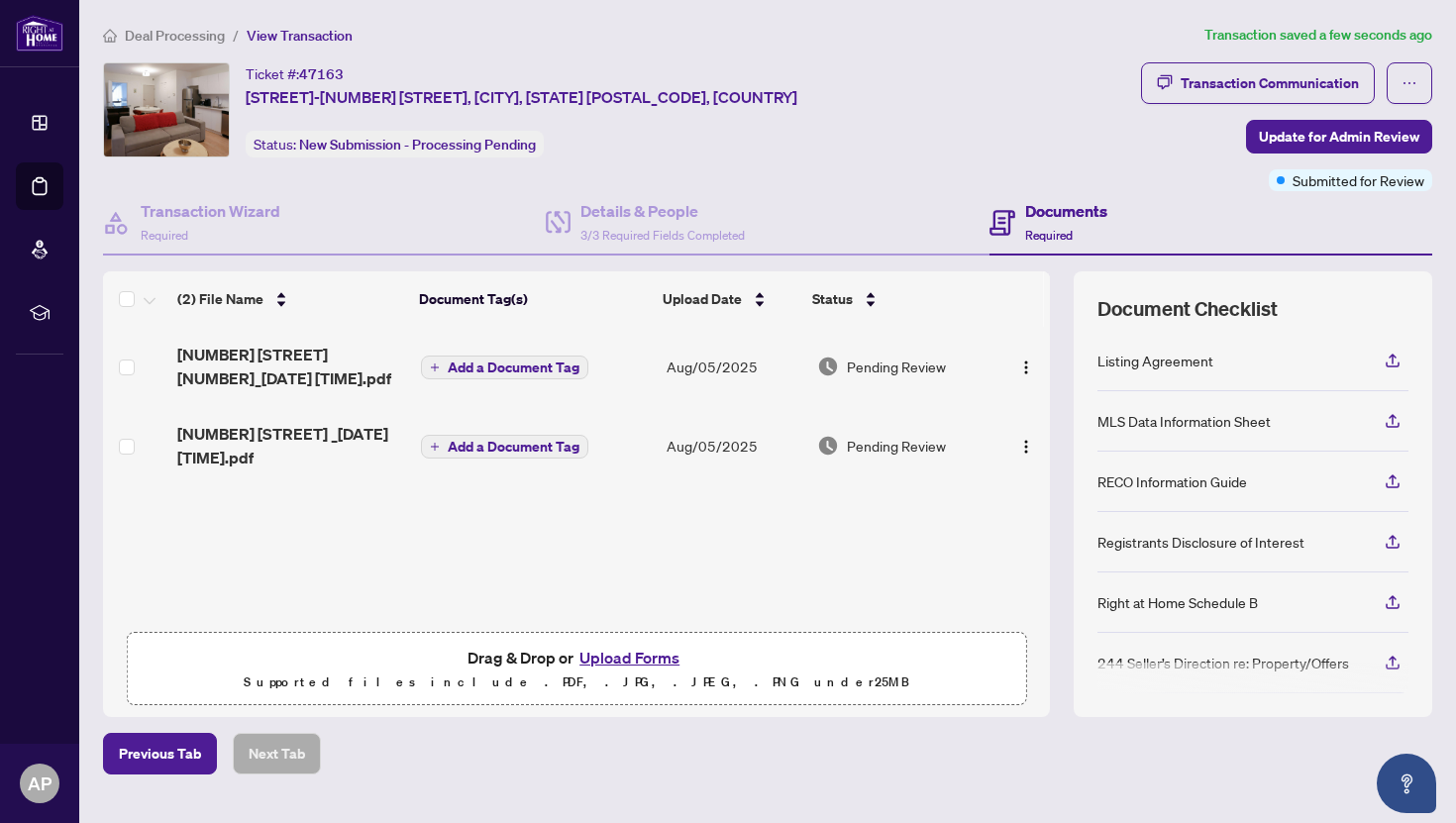 click on "Deal Processing" at bounding box center [174, 36] 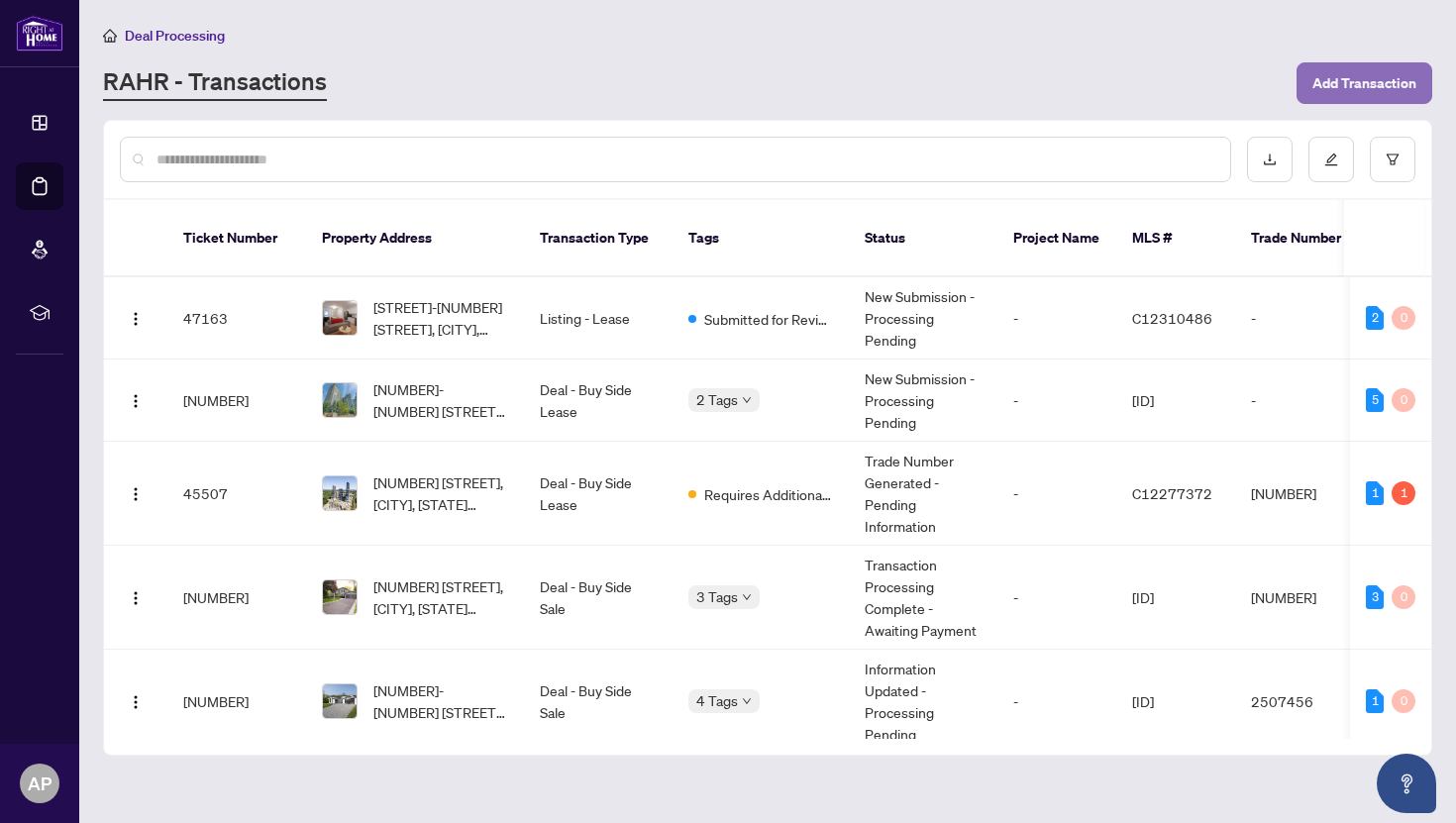 click on "Add Transaction" at bounding box center [1364, 83] 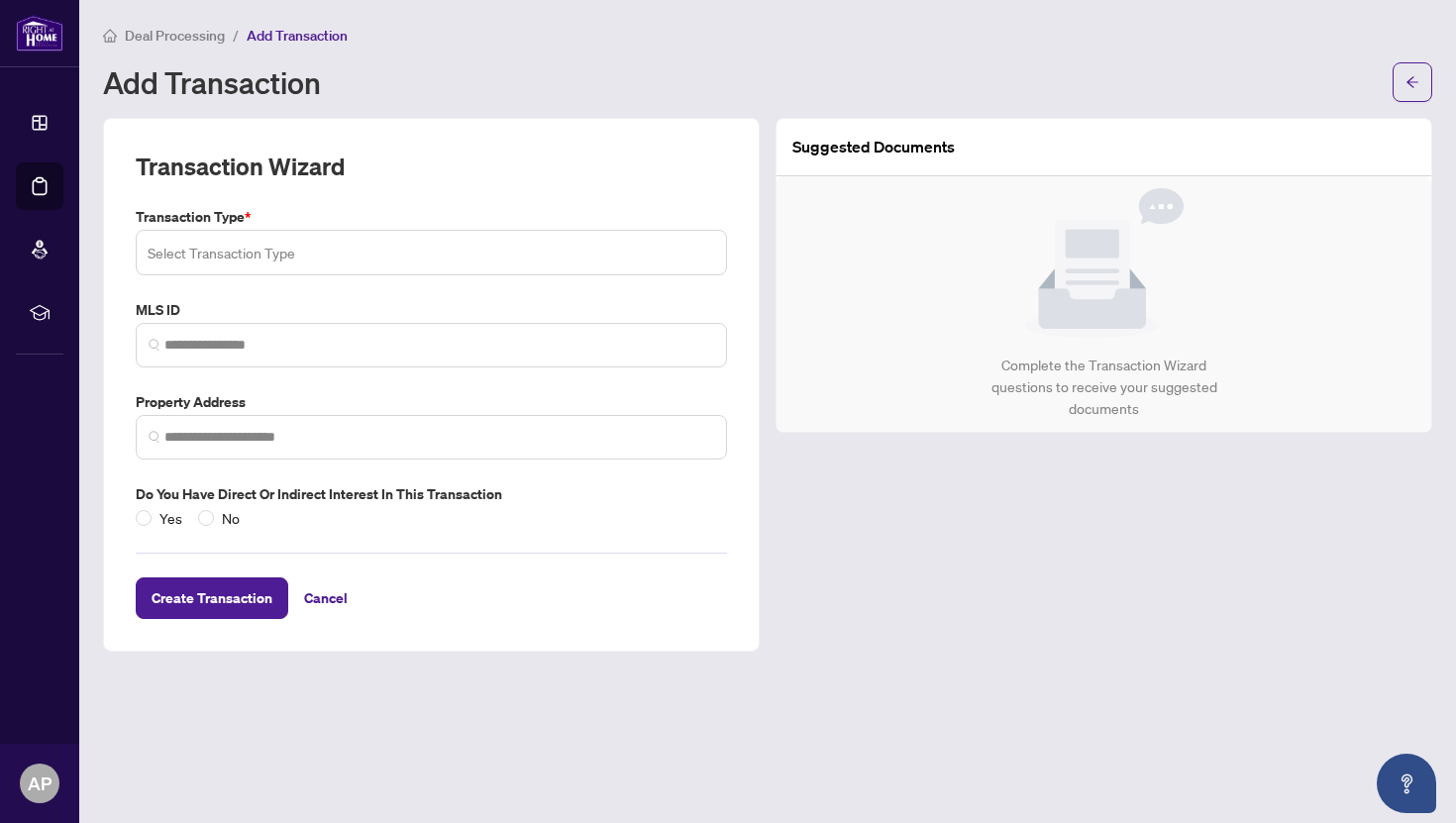 click at bounding box center [431, 253] 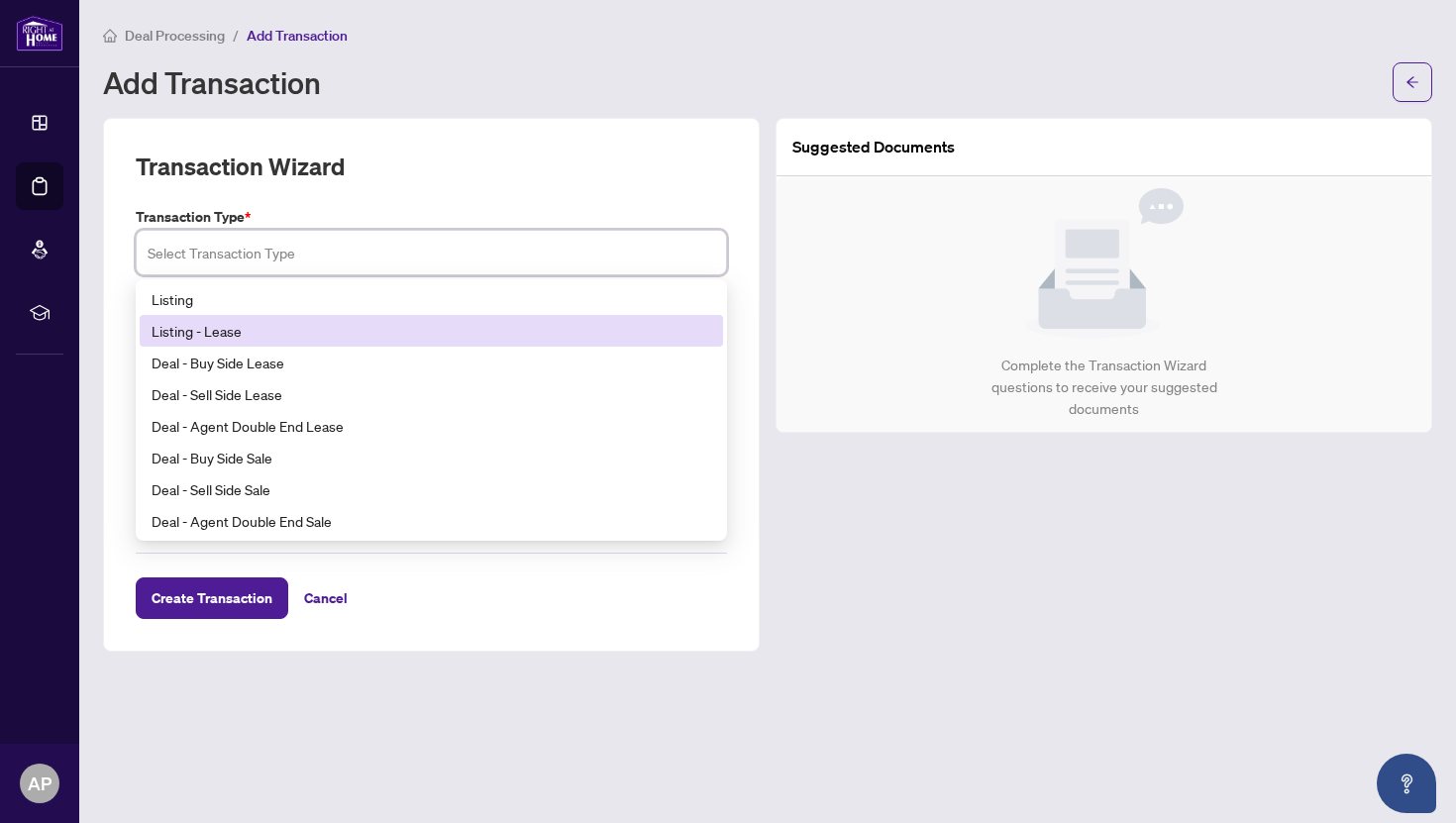 click on "Listing - Lease" at bounding box center (431, 331) 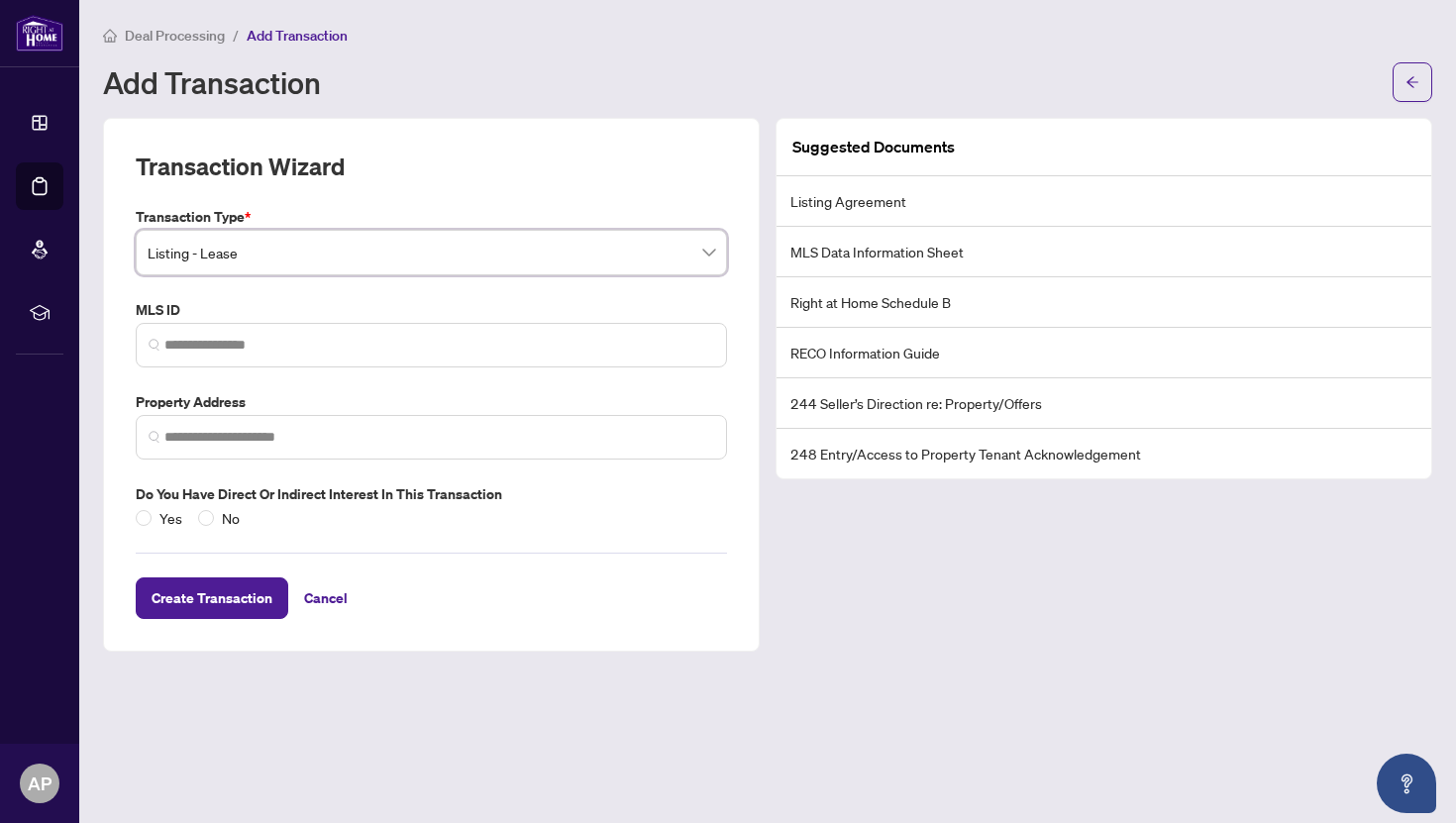 click at bounding box center [431, 345] 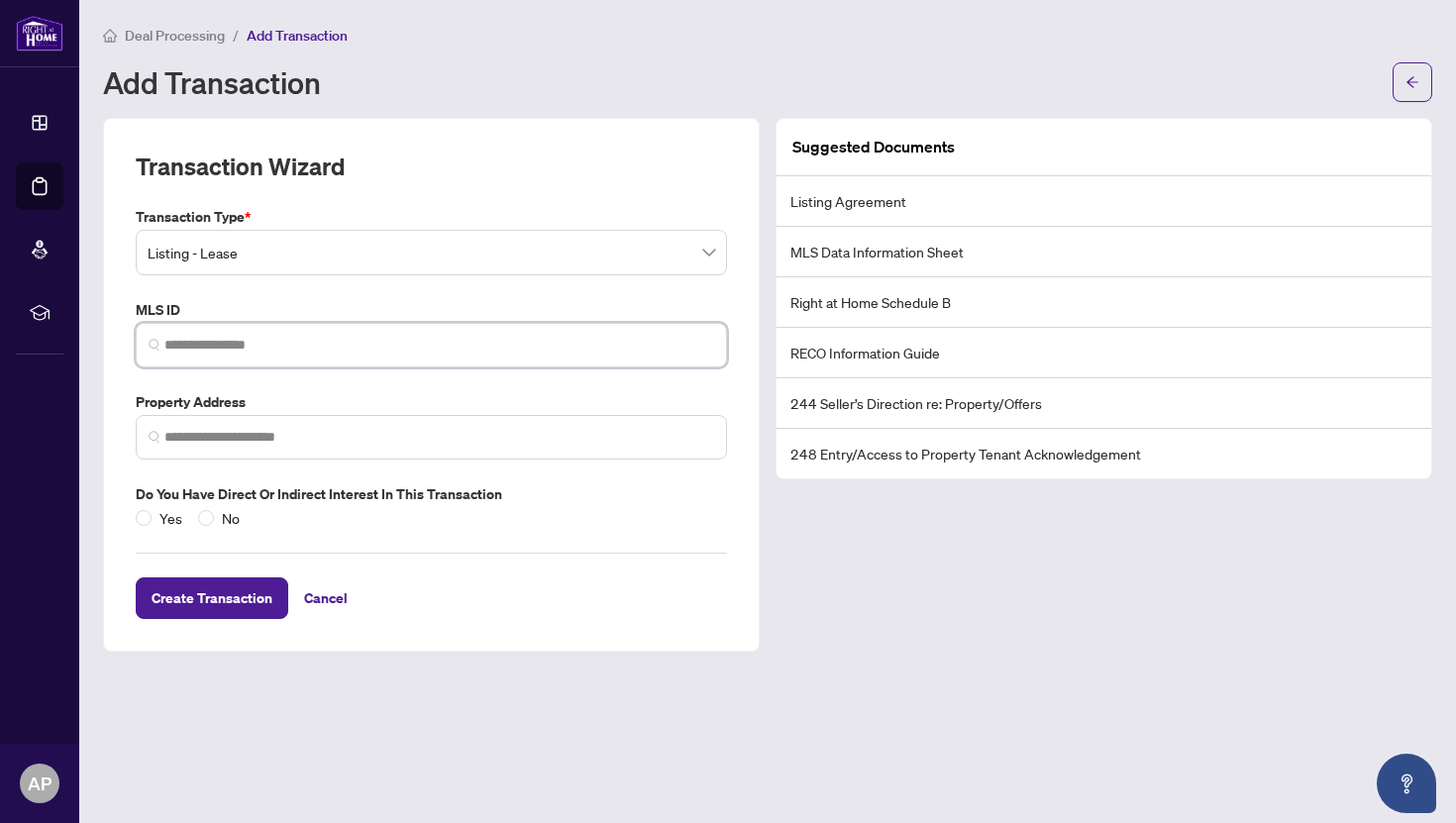 click at bounding box center [439, 345] 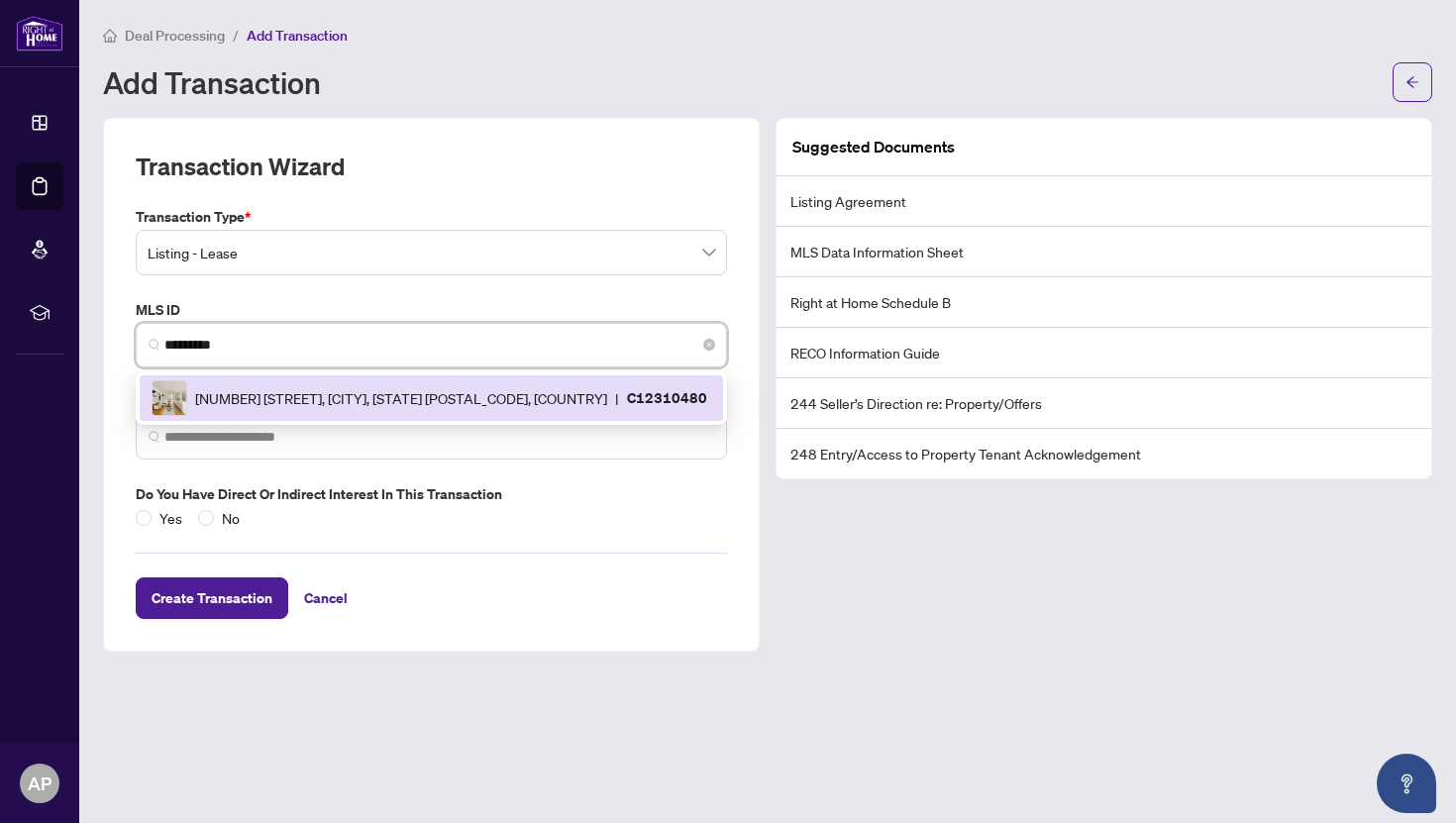 click on "[NUMBER] [STREET], [CITY], [STATE] [POSTAL_CODE], [COUNTRY]" at bounding box center [401, 398] 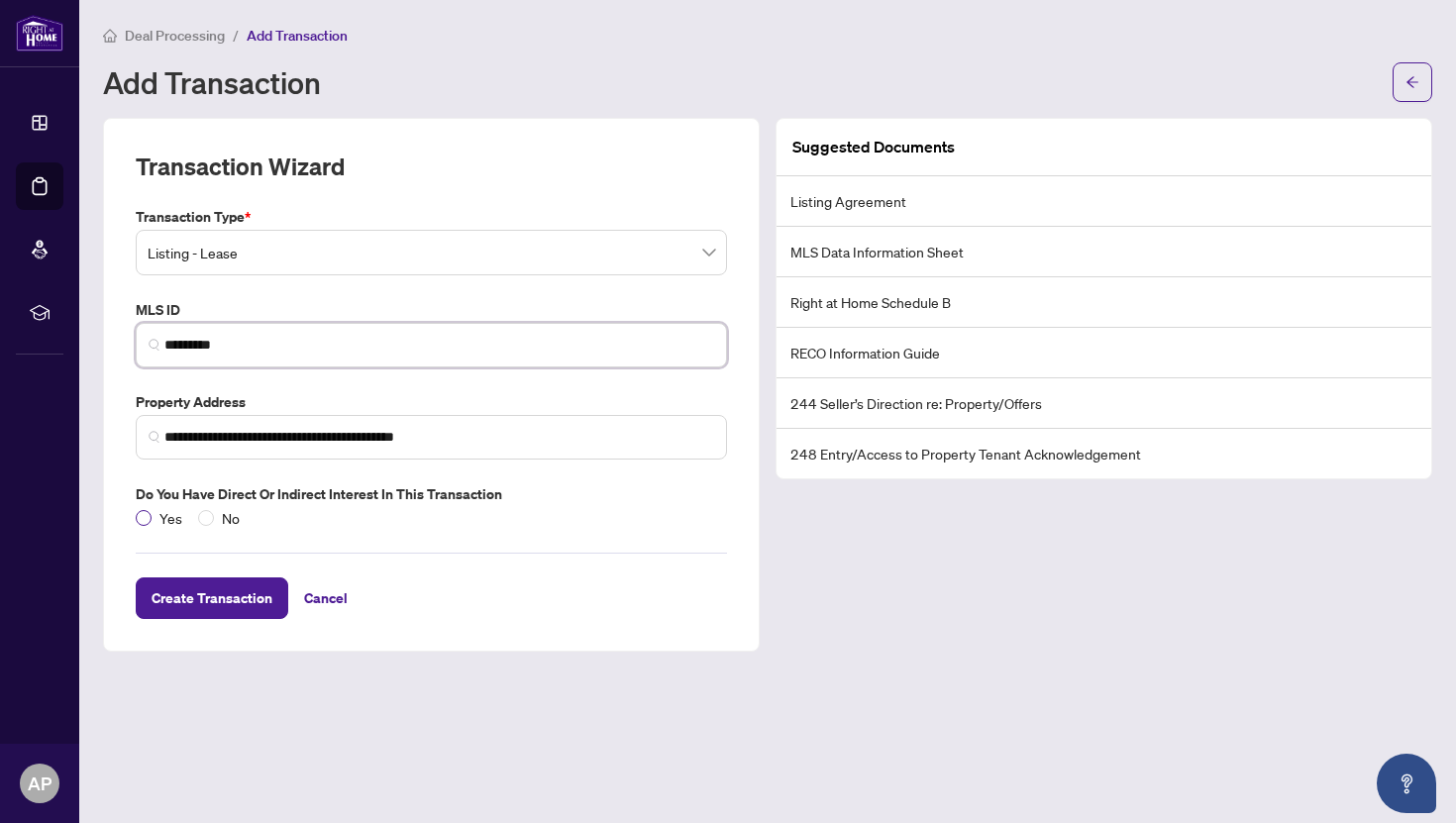type on "*********" 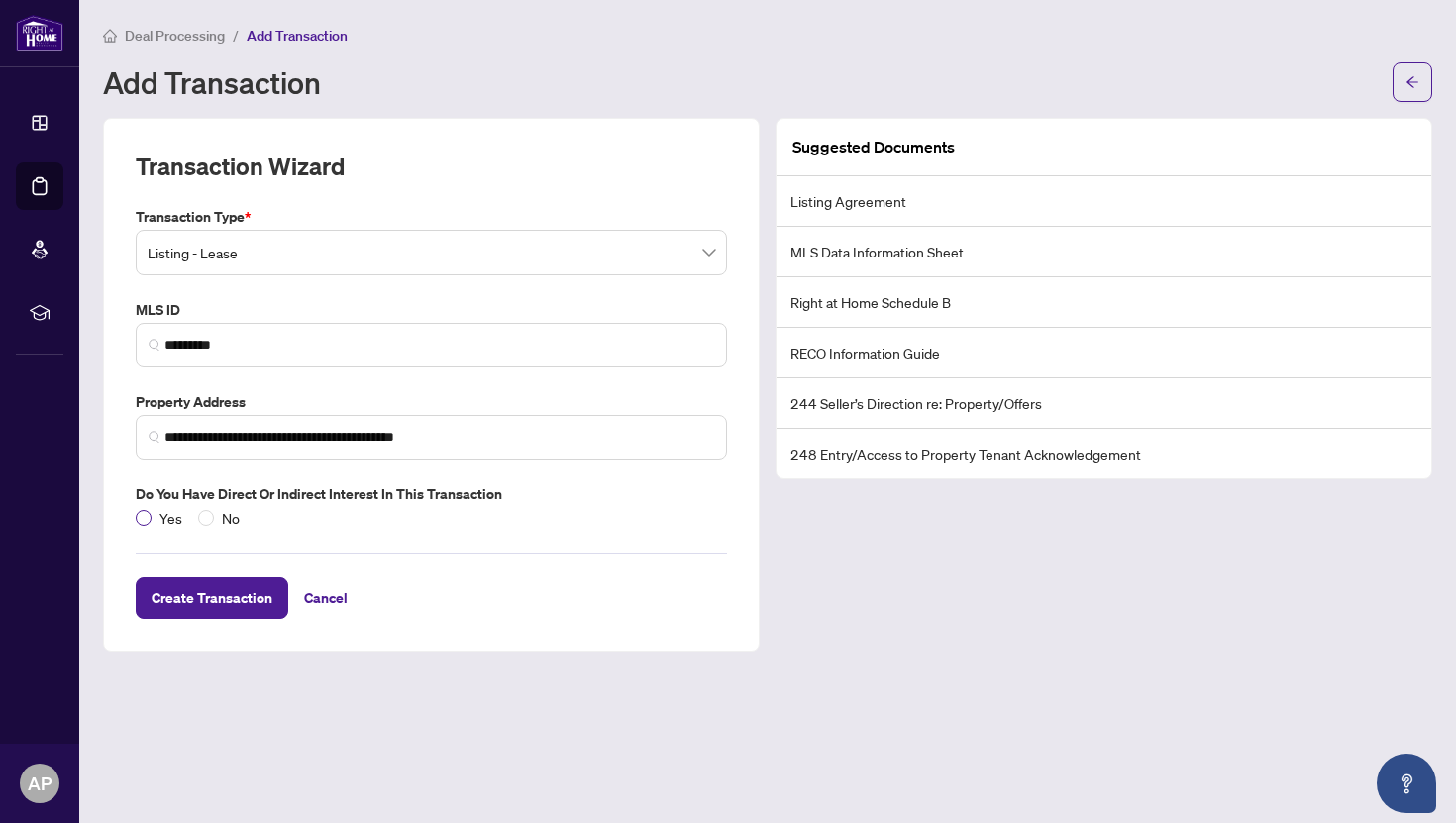 click on "Yes" at bounding box center (170, 518) 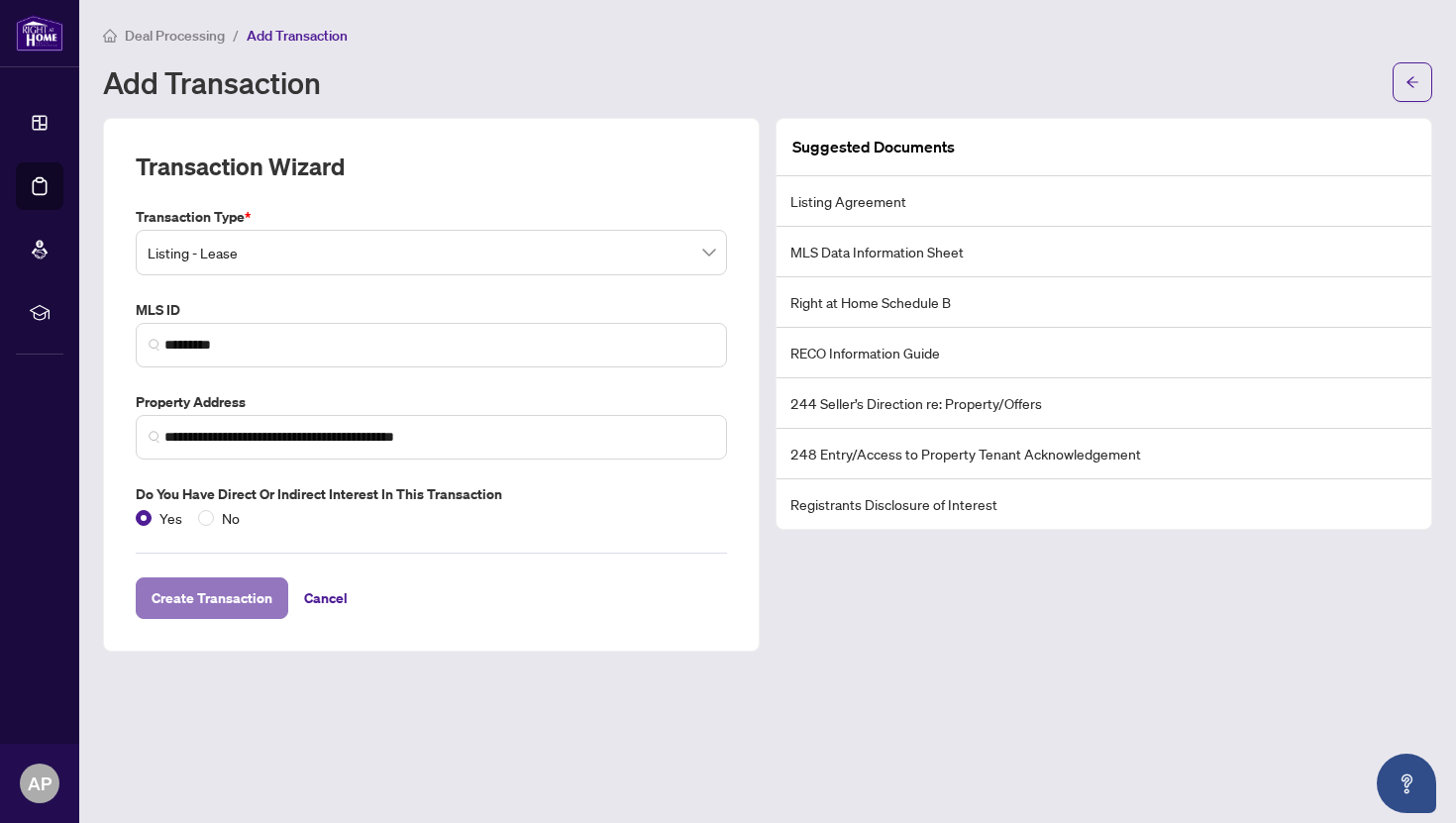 click on "Create Transaction" at bounding box center [212, 598] 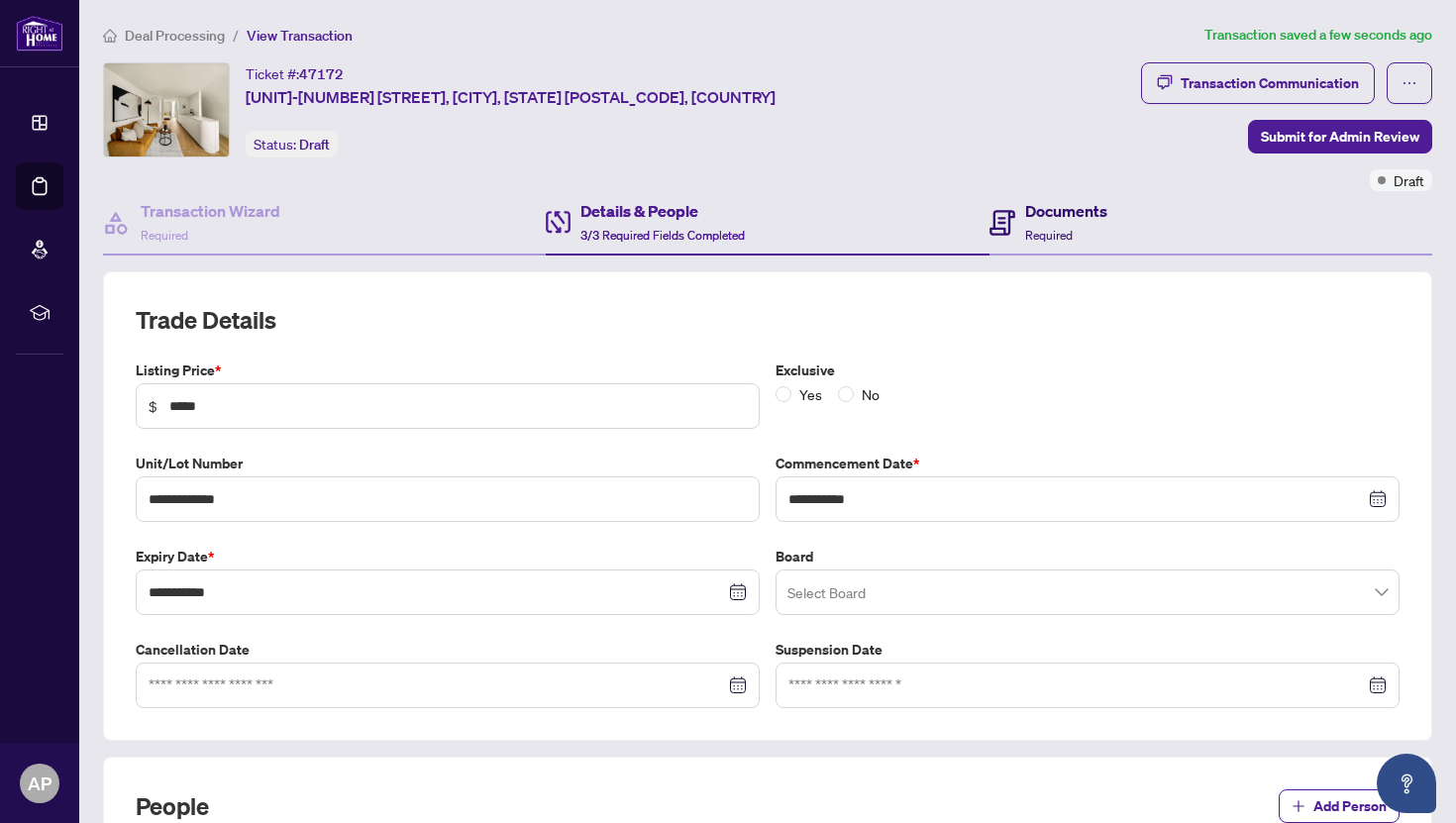click 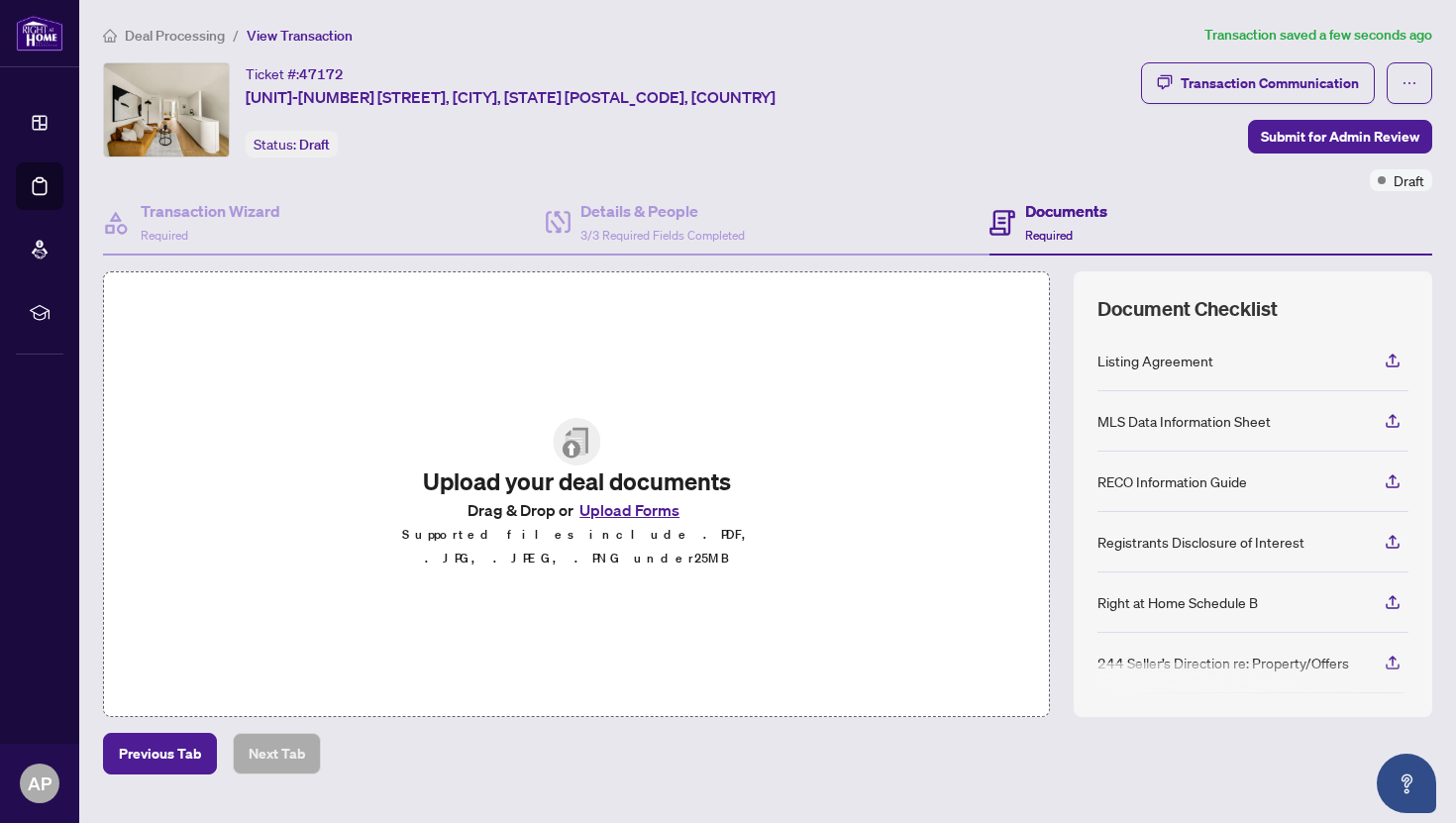 click on "Upload Forms" at bounding box center (629, 510) 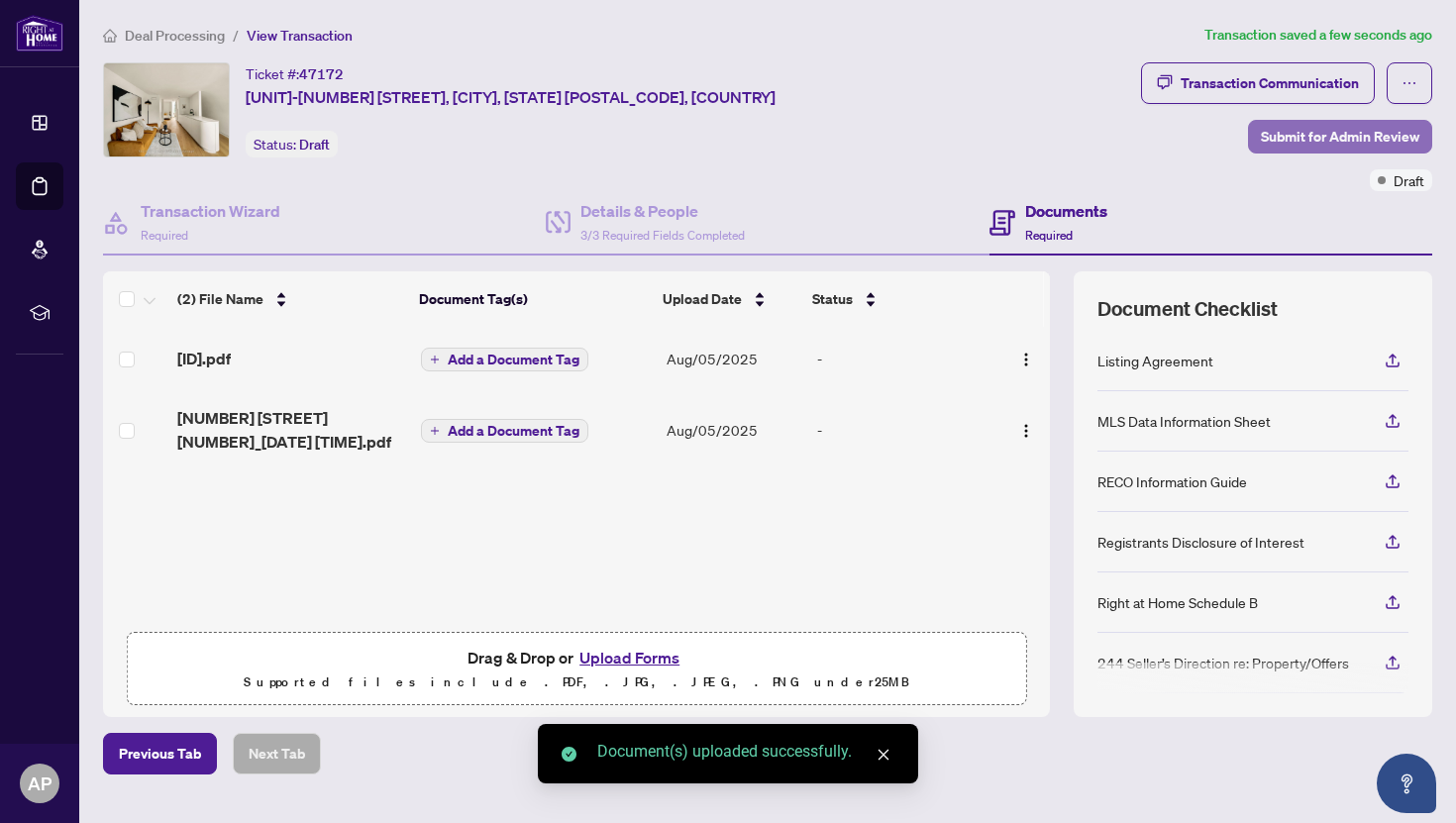 click on "Submit for Admin Review" at bounding box center [1340, 137] 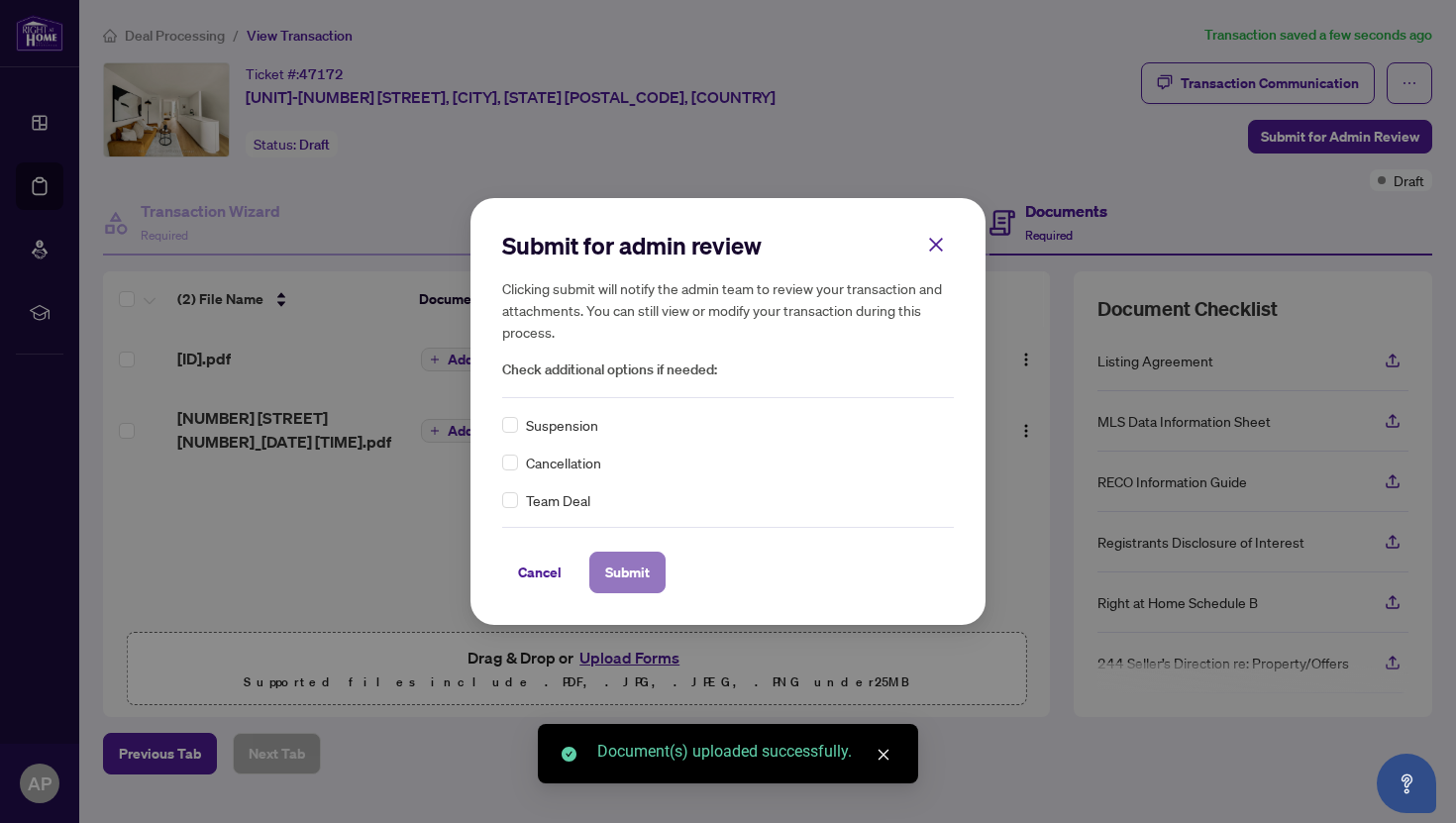 click on "Submit" at bounding box center (627, 572) 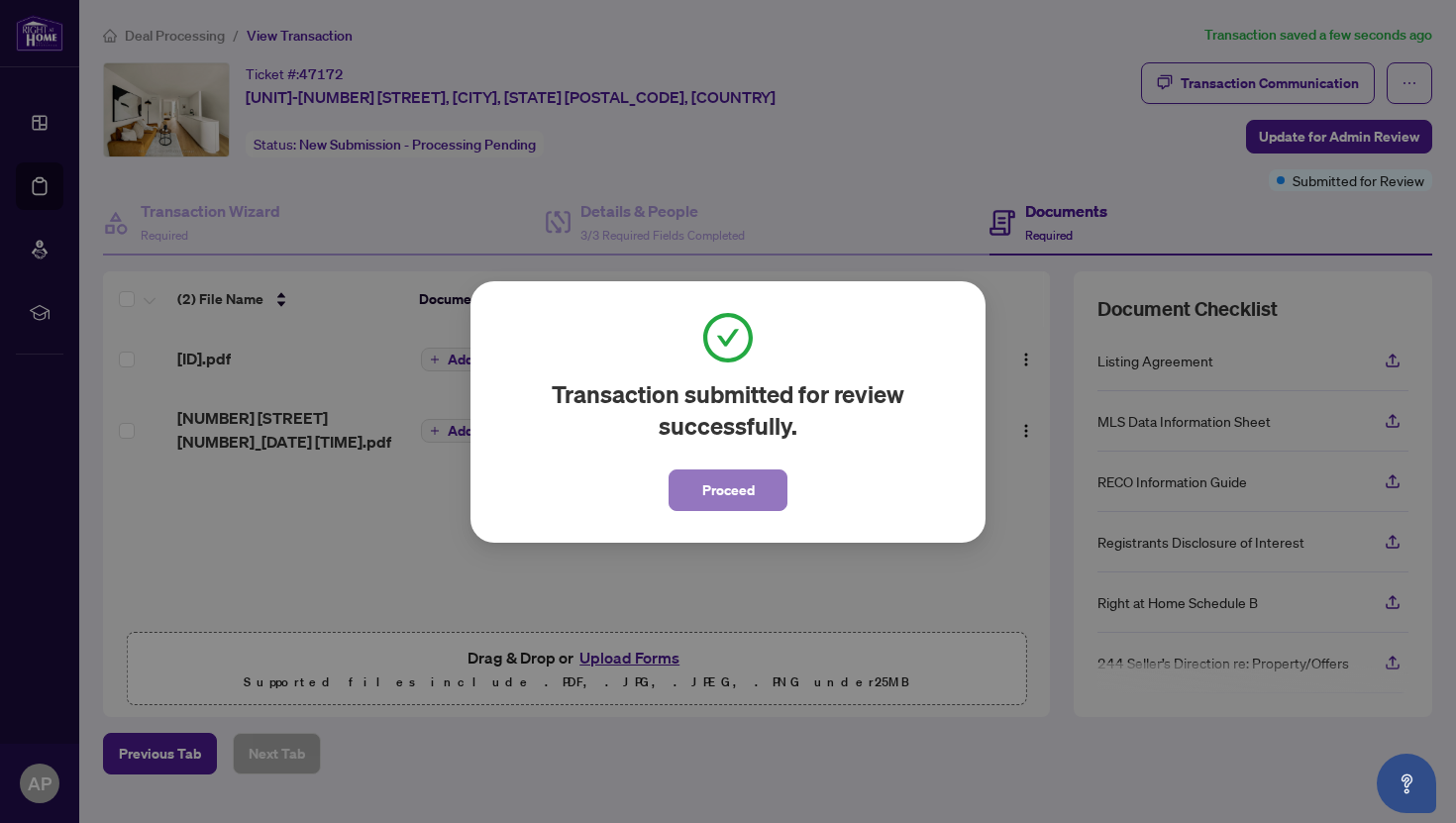 click on "Proceed" at bounding box center (728, 490) 